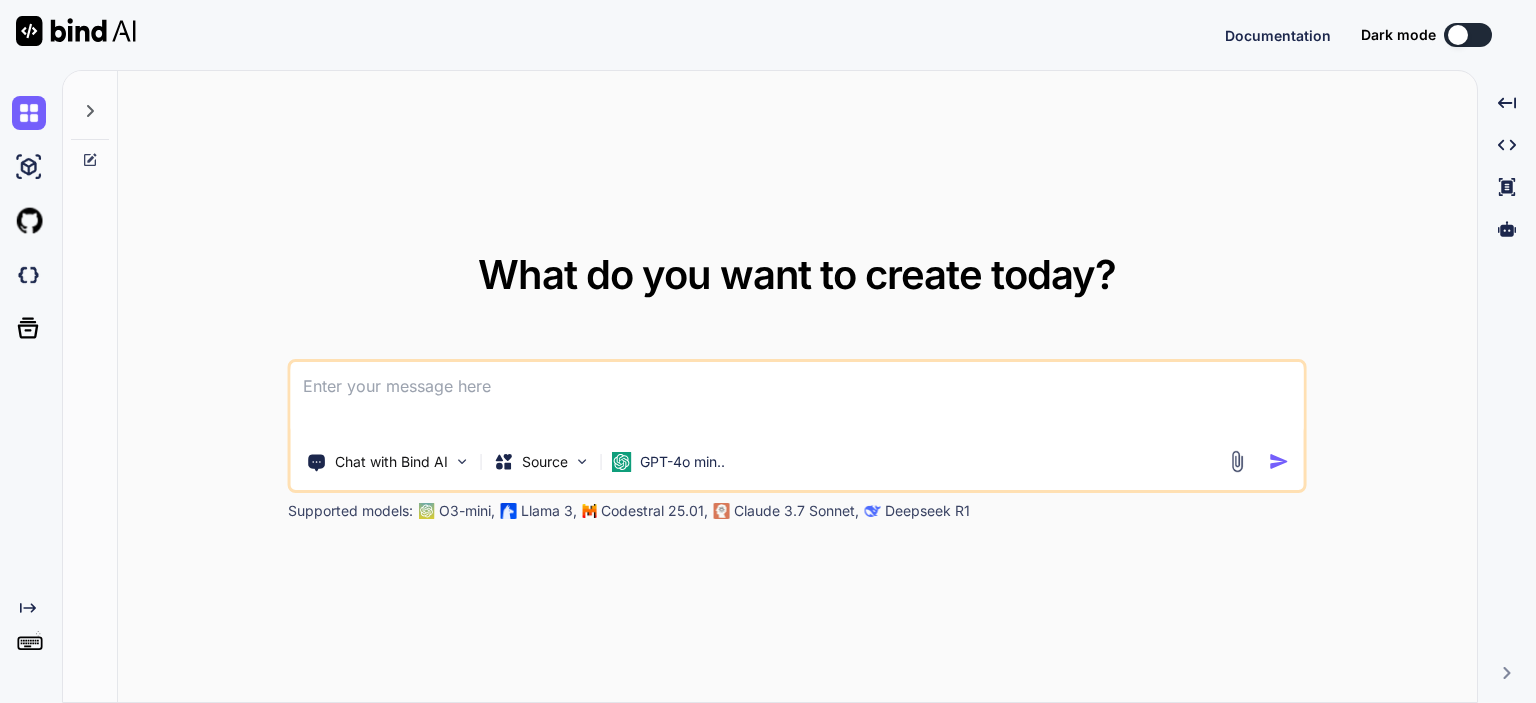 scroll, scrollTop: 0, scrollLeft: 0, axis: both 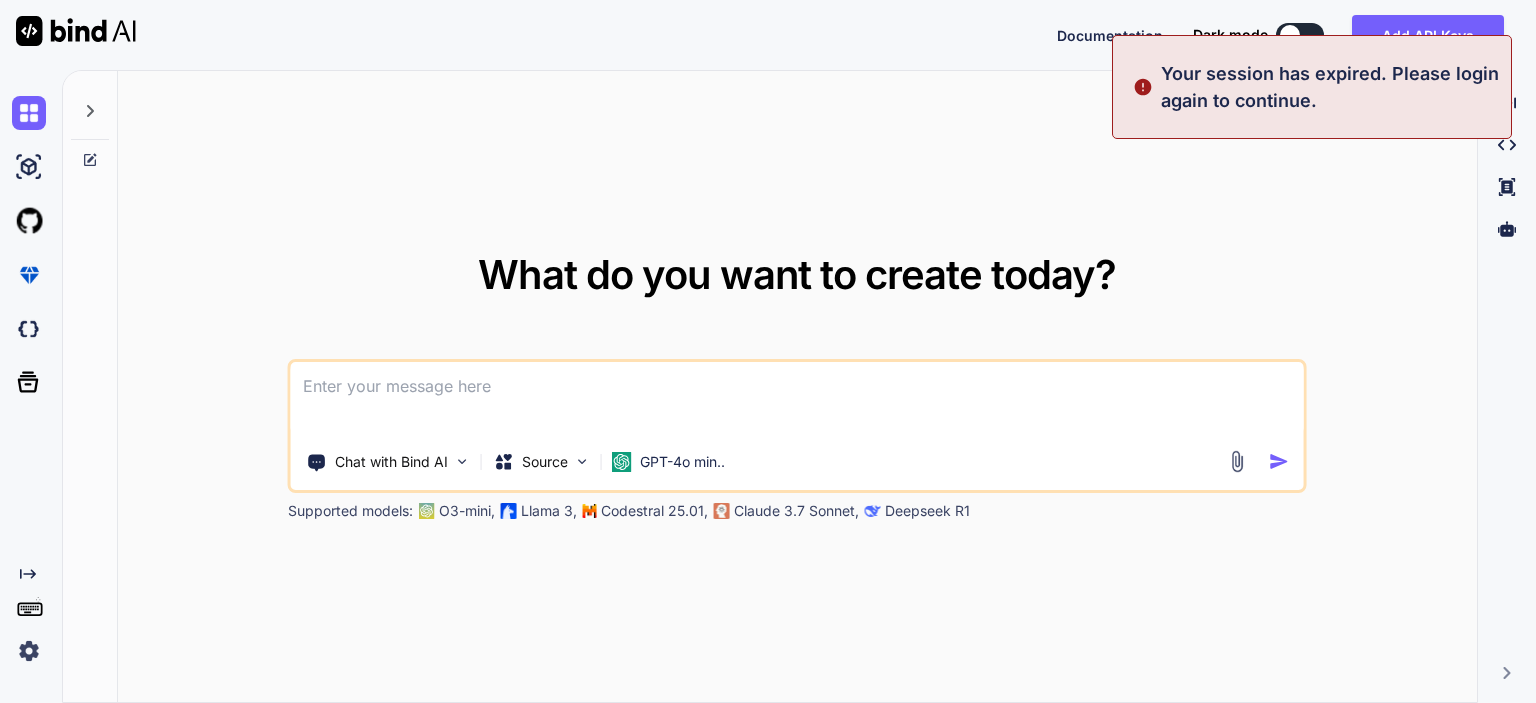 type on "x" 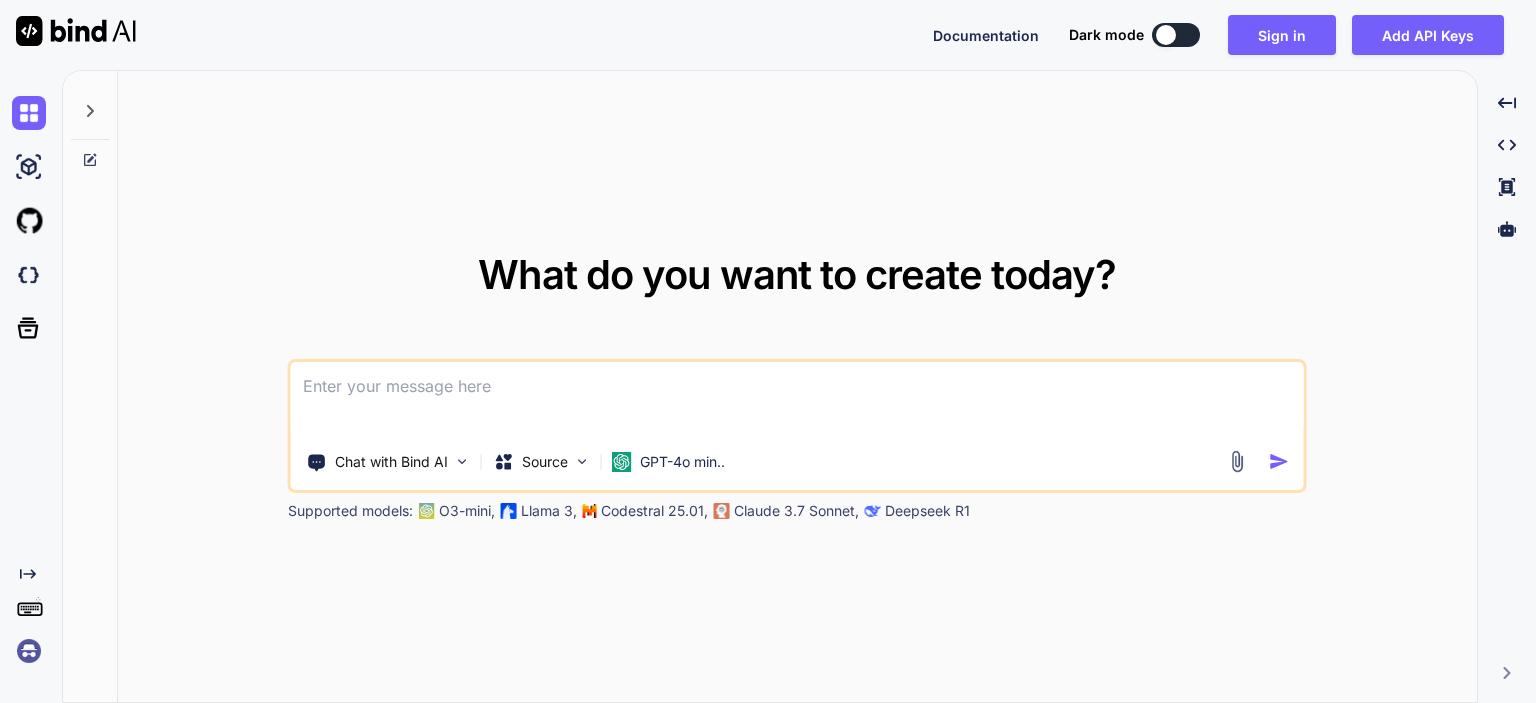 click on "What do you want to create today? Chat with Bind AI Source   GPT-4o min.. Supported models: O3-mini,   Llama 3, Codestral 25.01, Claude 3.7 Sonnet, Deepseek R1" at bounding box center (797, 387) 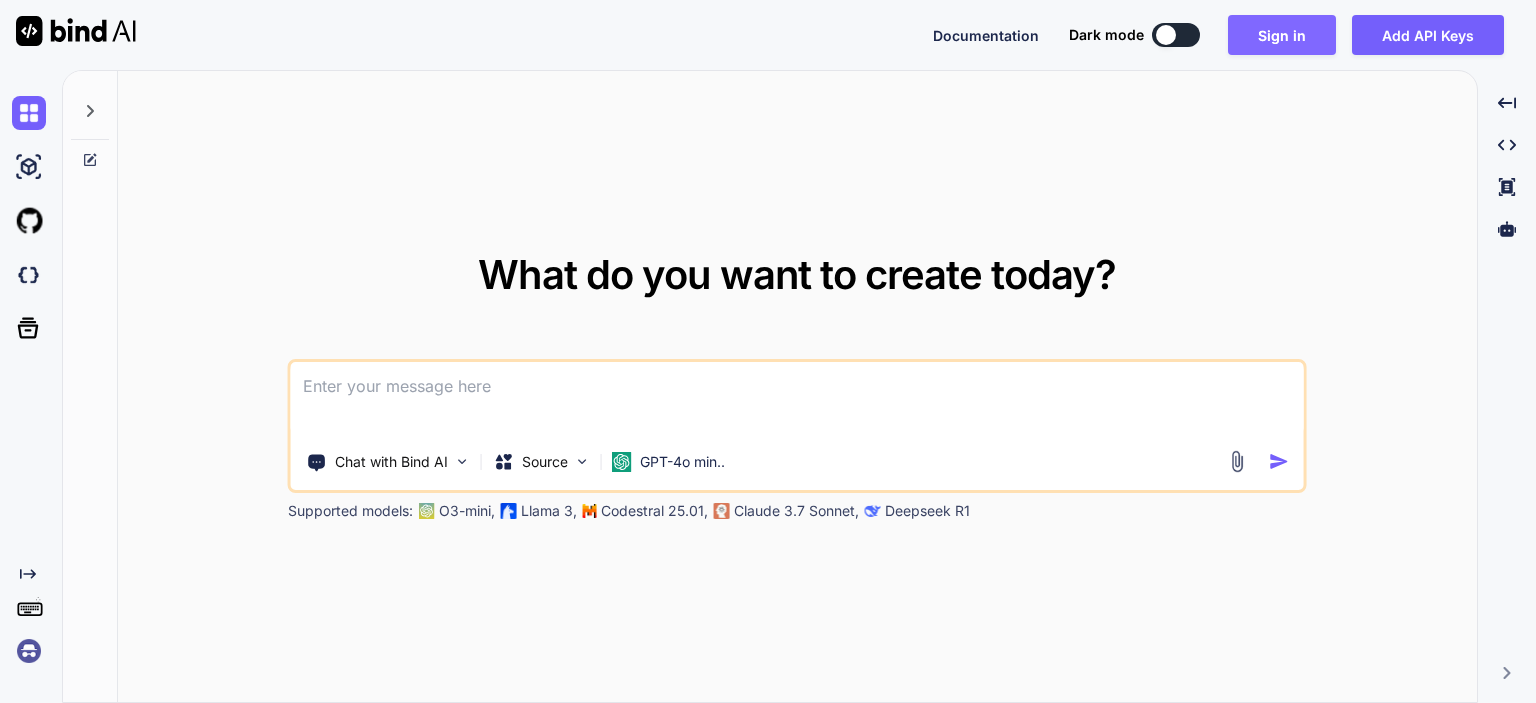 click on "Sign in" at bounding box center [1282, 35] 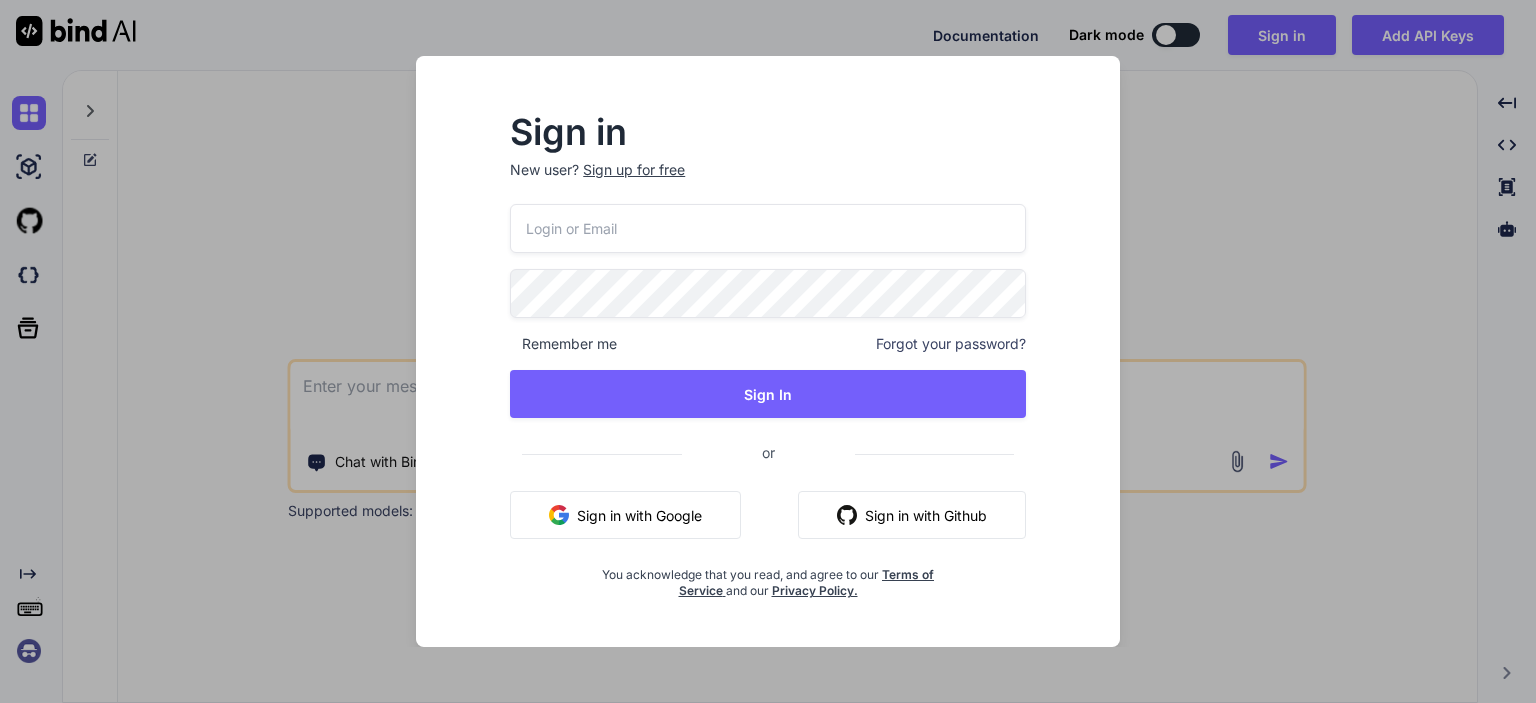 type 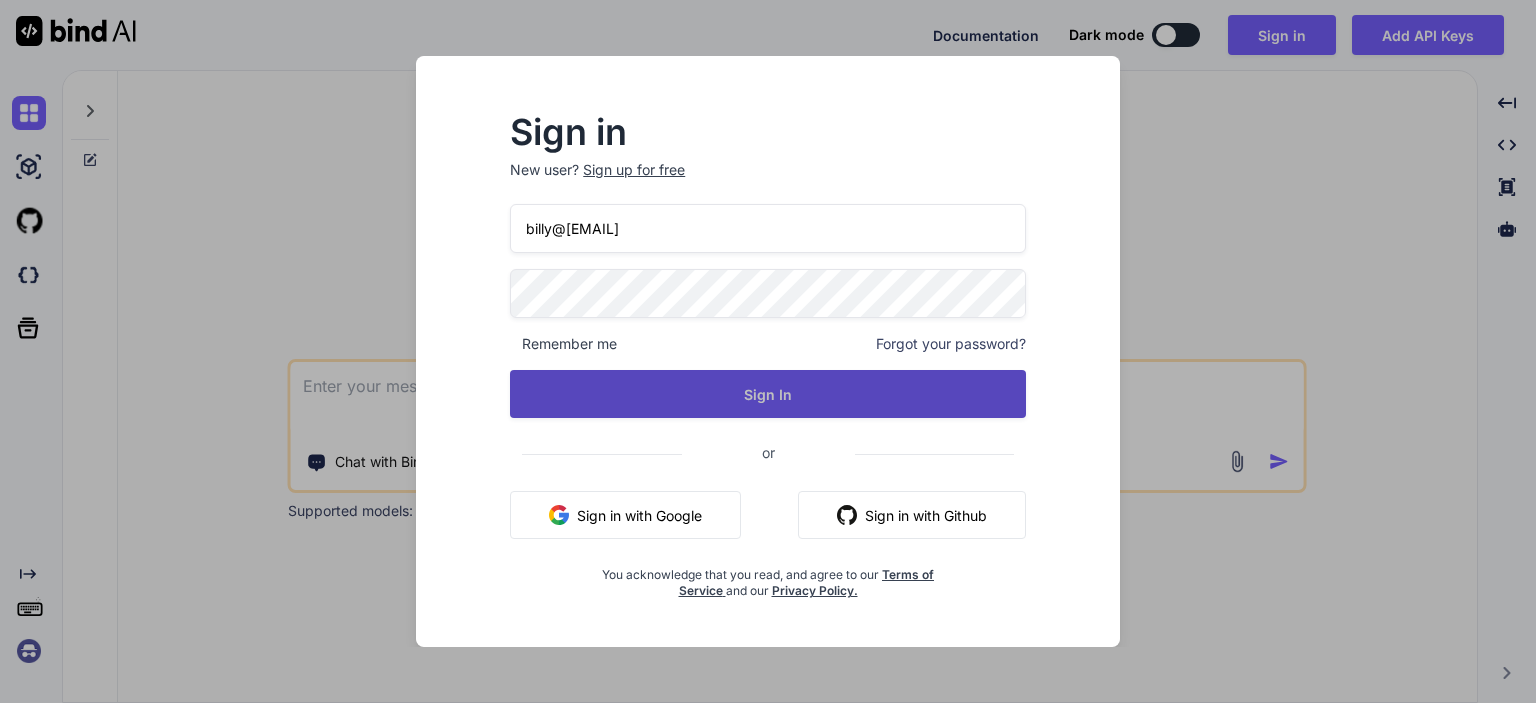 click on "Sign In" at bounding box center [768, 394] 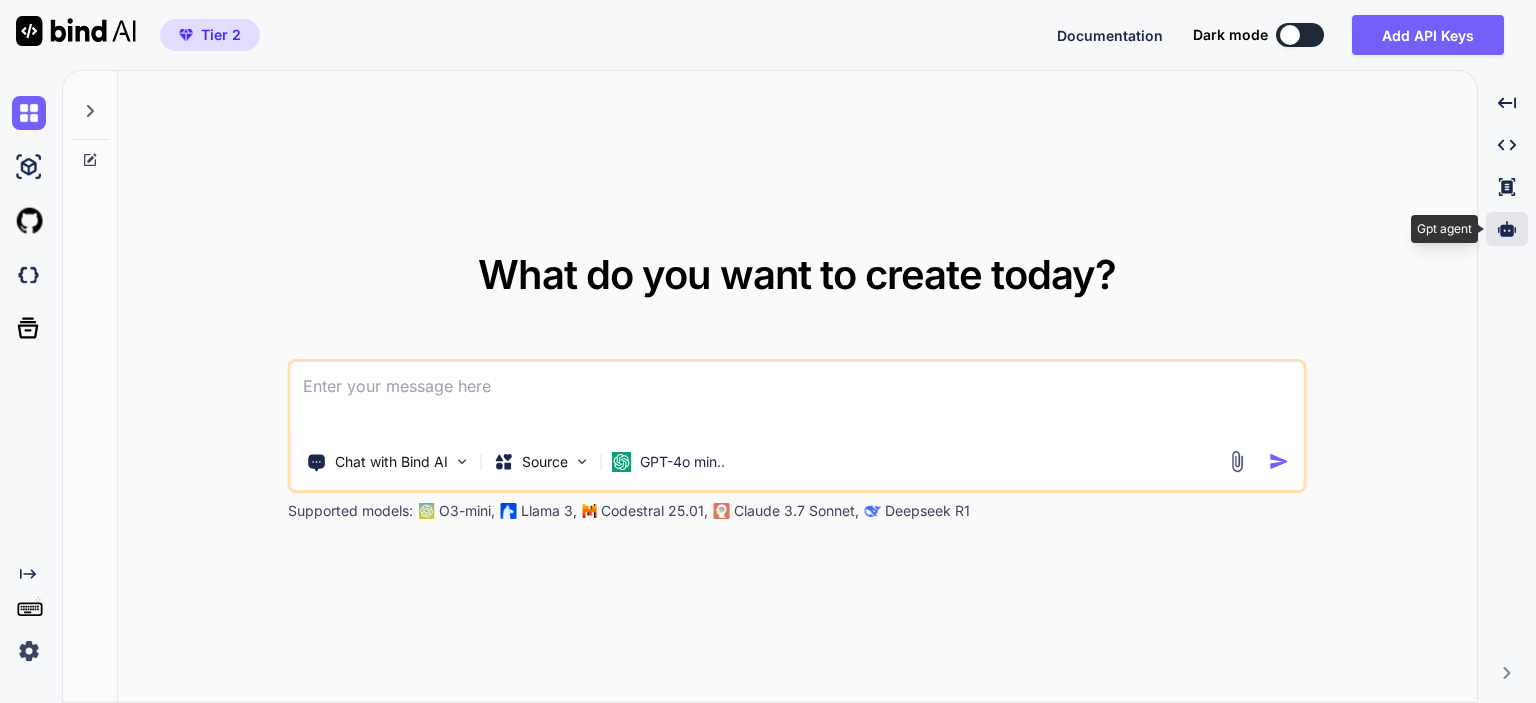 click 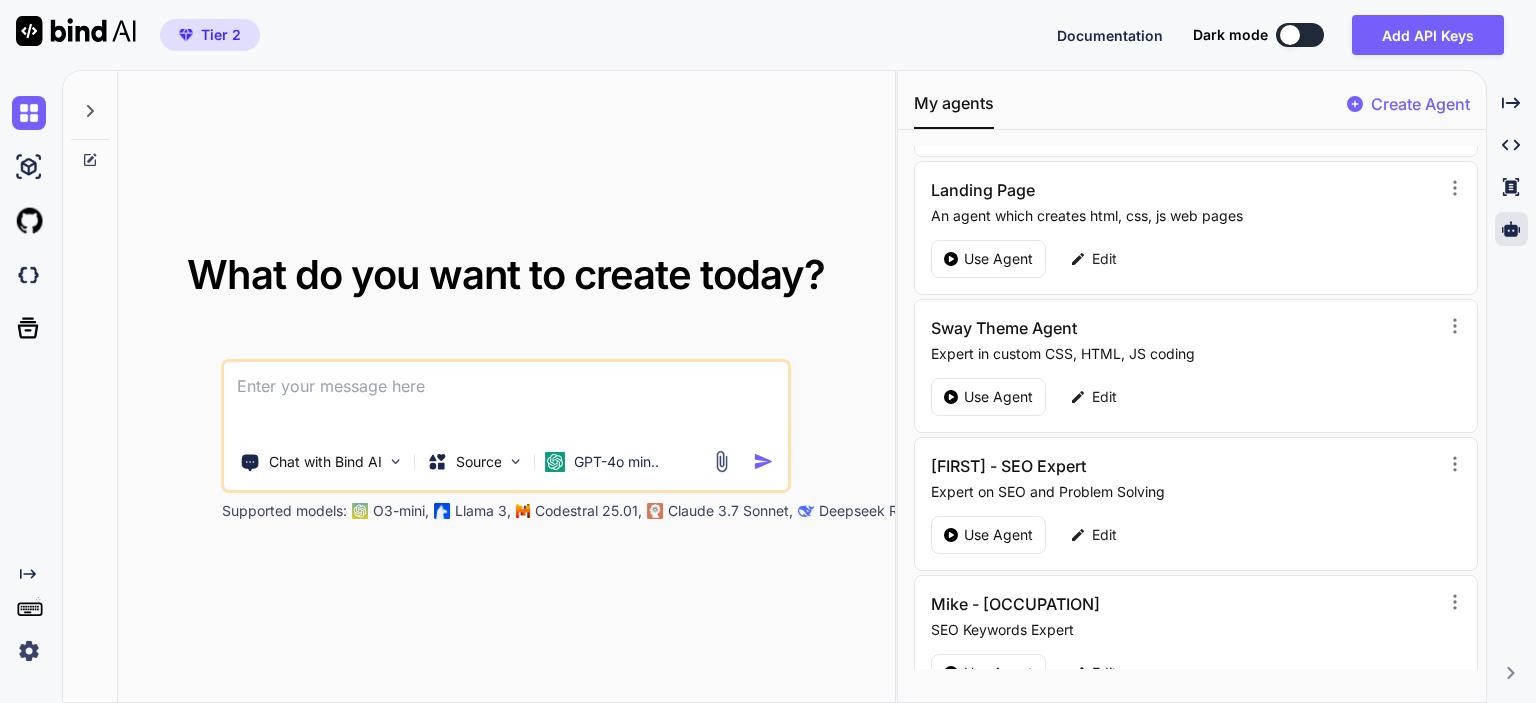 scroll, scrollTop: 300, scrollLeft: 0, axis: vertical 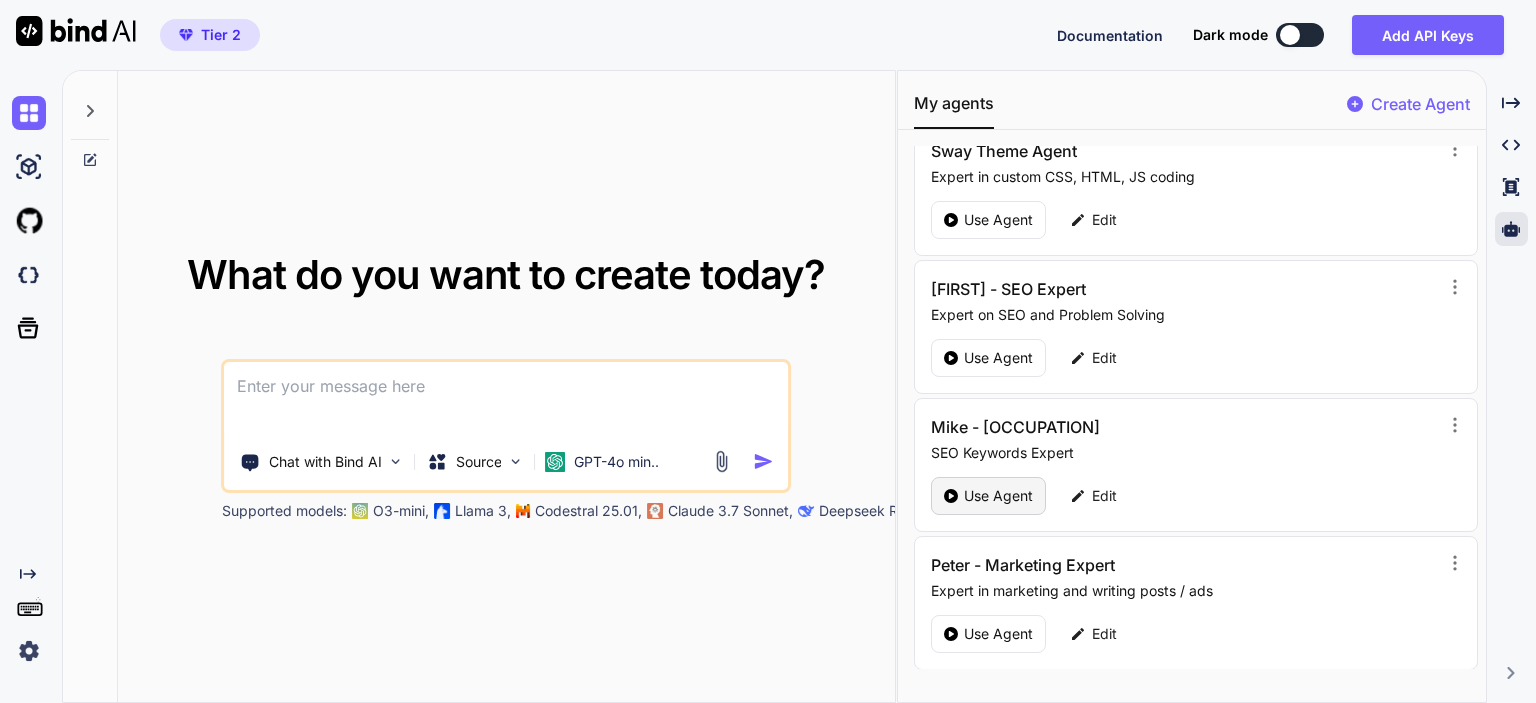 click on "Use Agent" at bounding box center [998, 496] 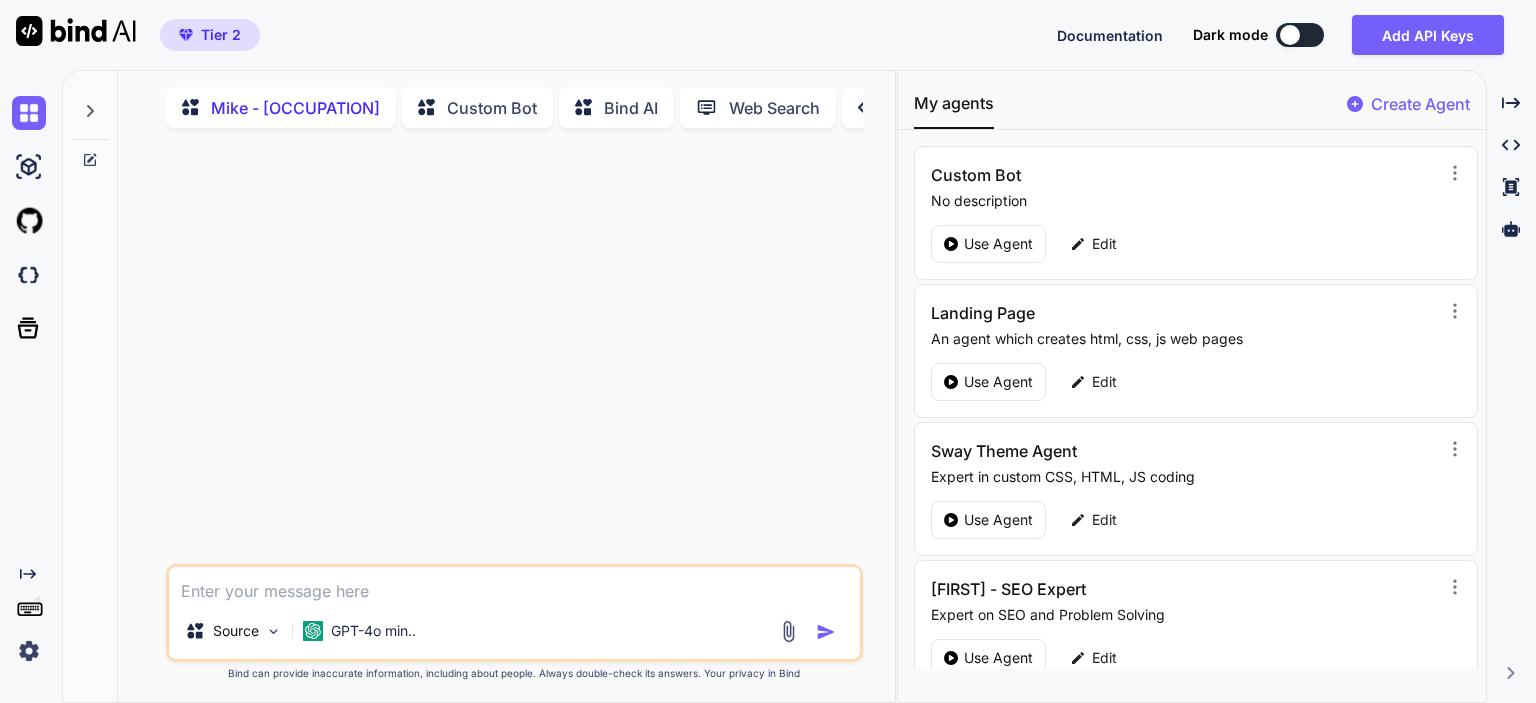 click at bounding box center (514, 585) 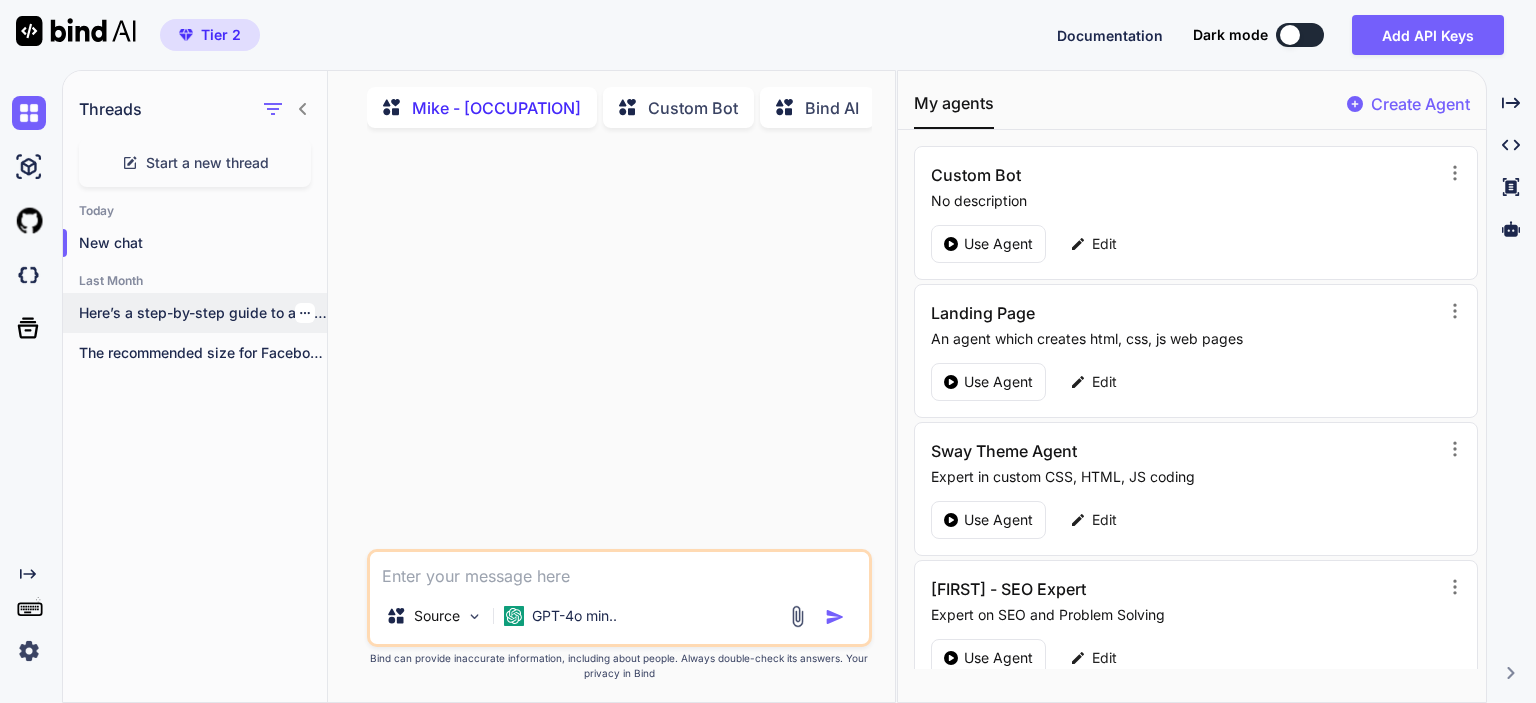 click on "Here’s a step-by-step guide to add your..." at bounding box center [195, 313] 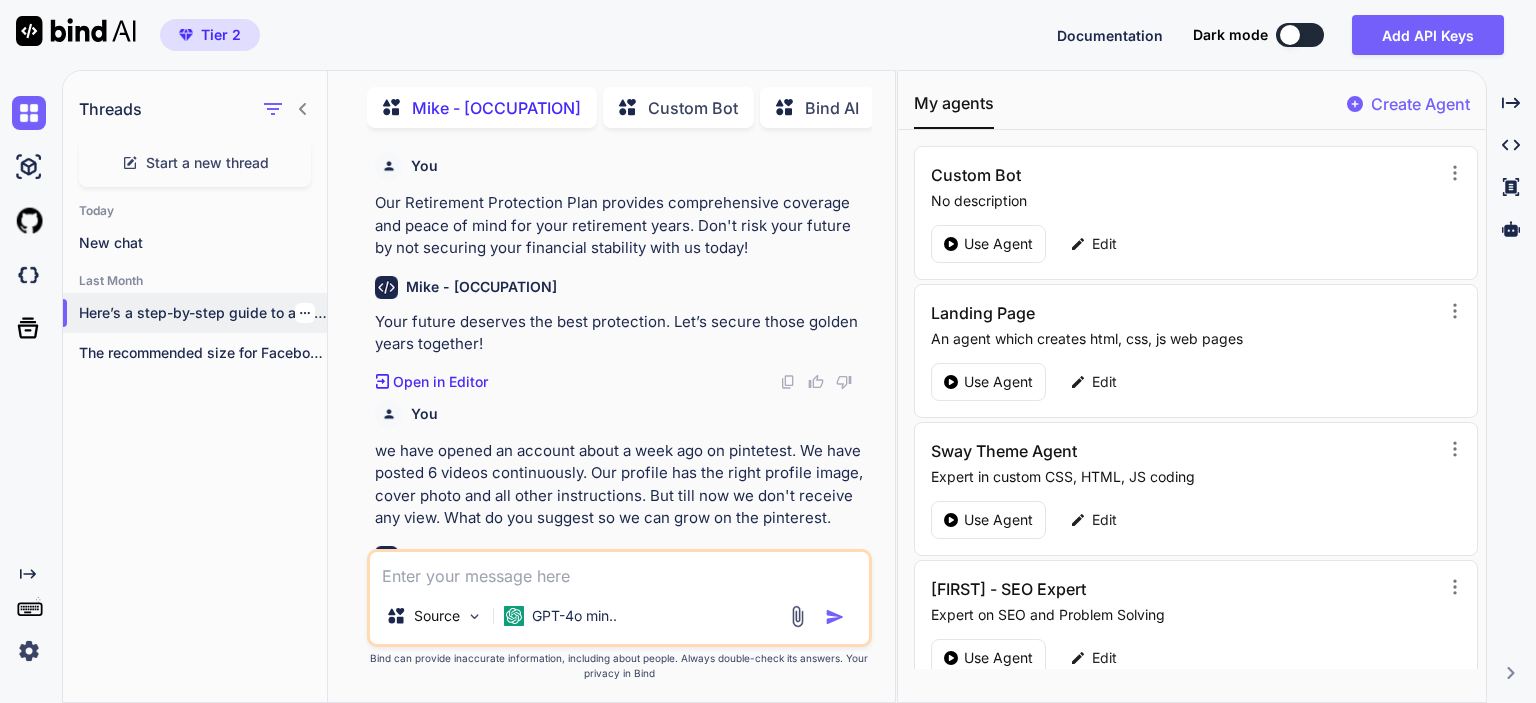 scroll, scrollTop: 747, scrollLeft: 0, axis: vertical 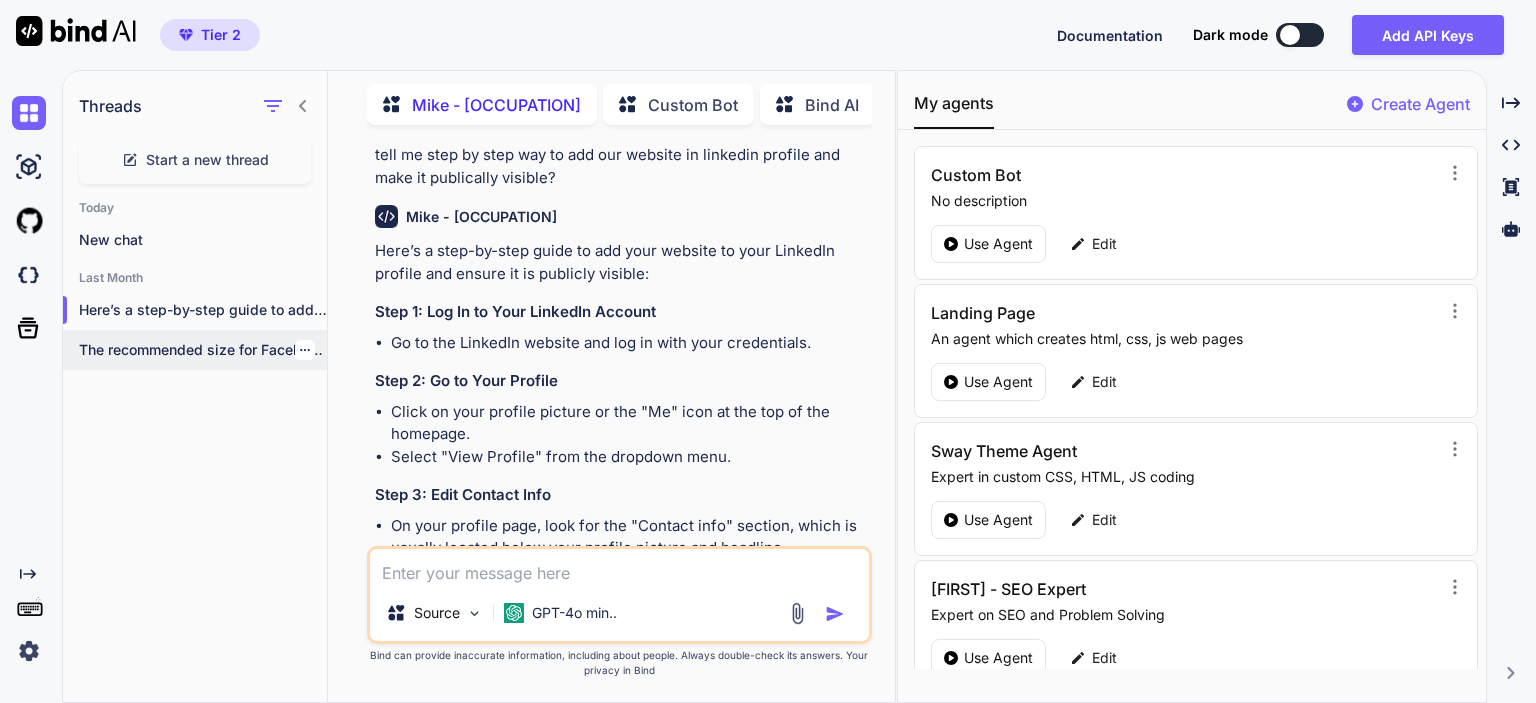 click on "The recommended size for Facebook Reels video..." at bounding box center (203, 350) 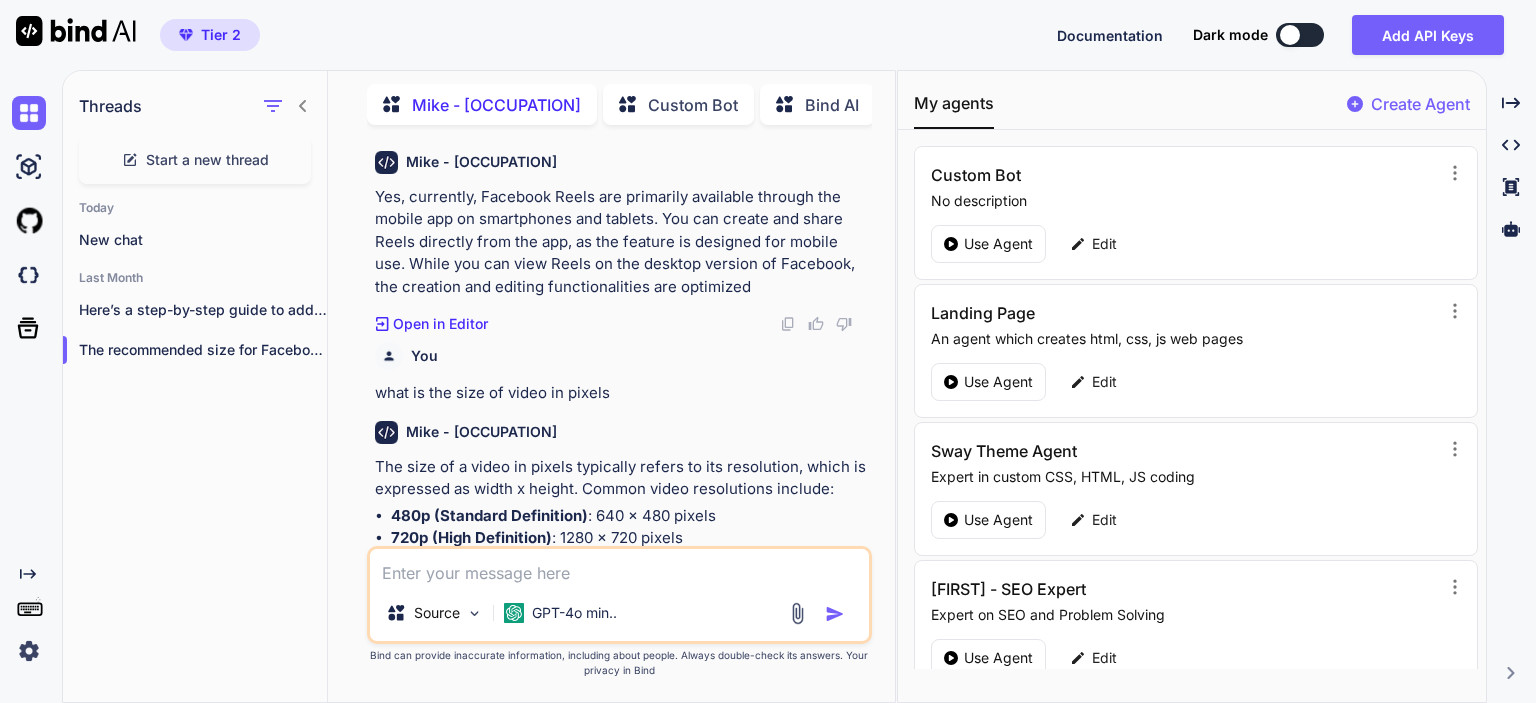 scroll, scrollTop: 2351, scrollLeft: 0, axis: vertical 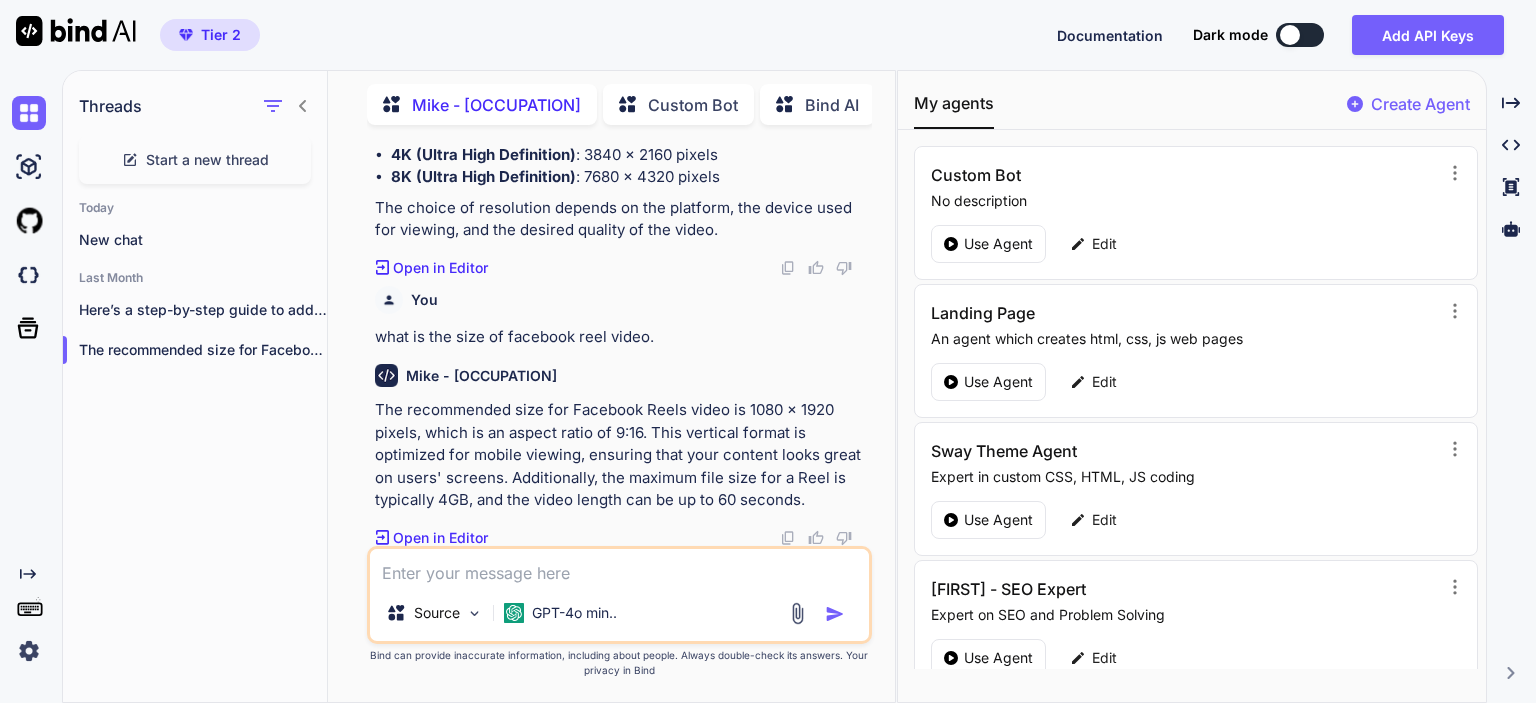 click at bounding box center (619, 567) 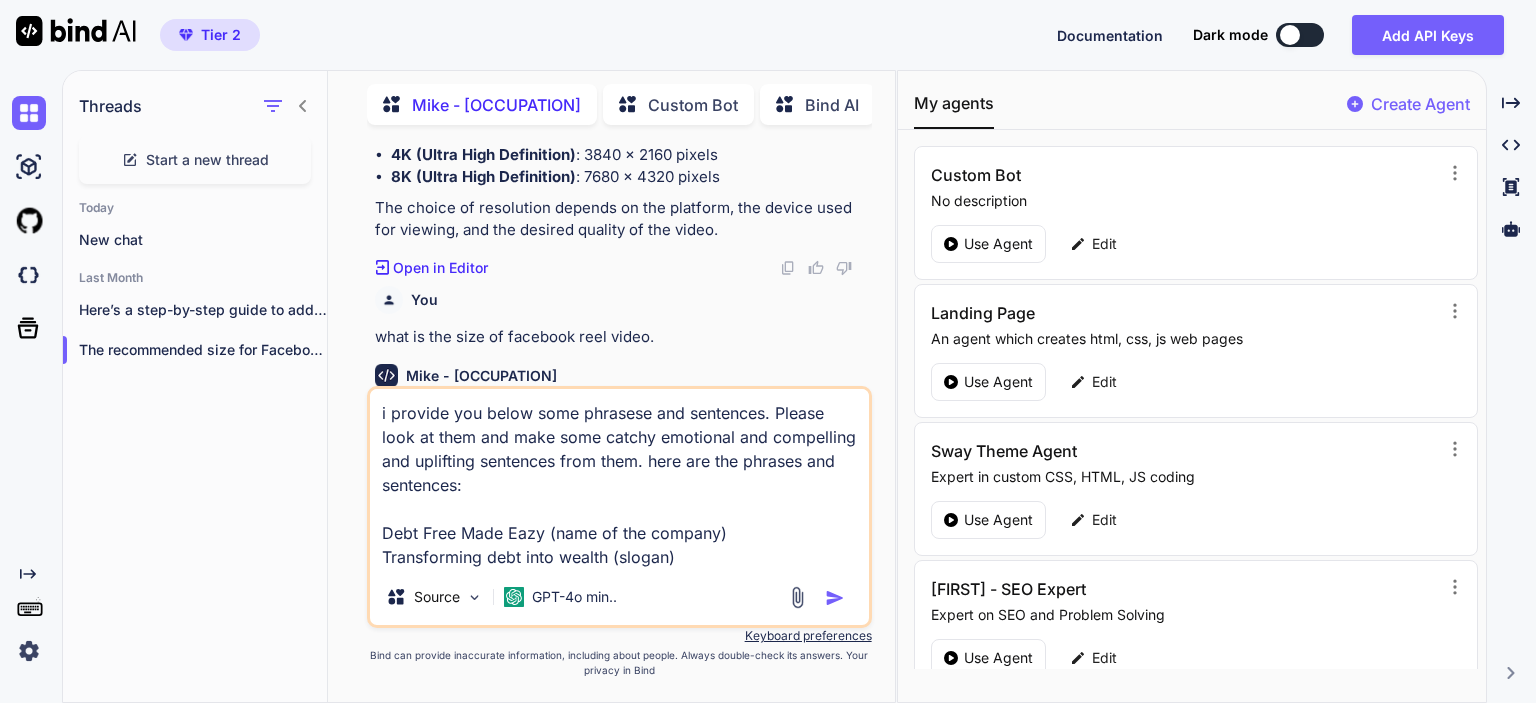 click on "Threads Start a new thread Today New chat Last Month Here’s a step-by-step guide to add your... The recommended size for Facebook Reels video..." at bounding box center [195, 385] 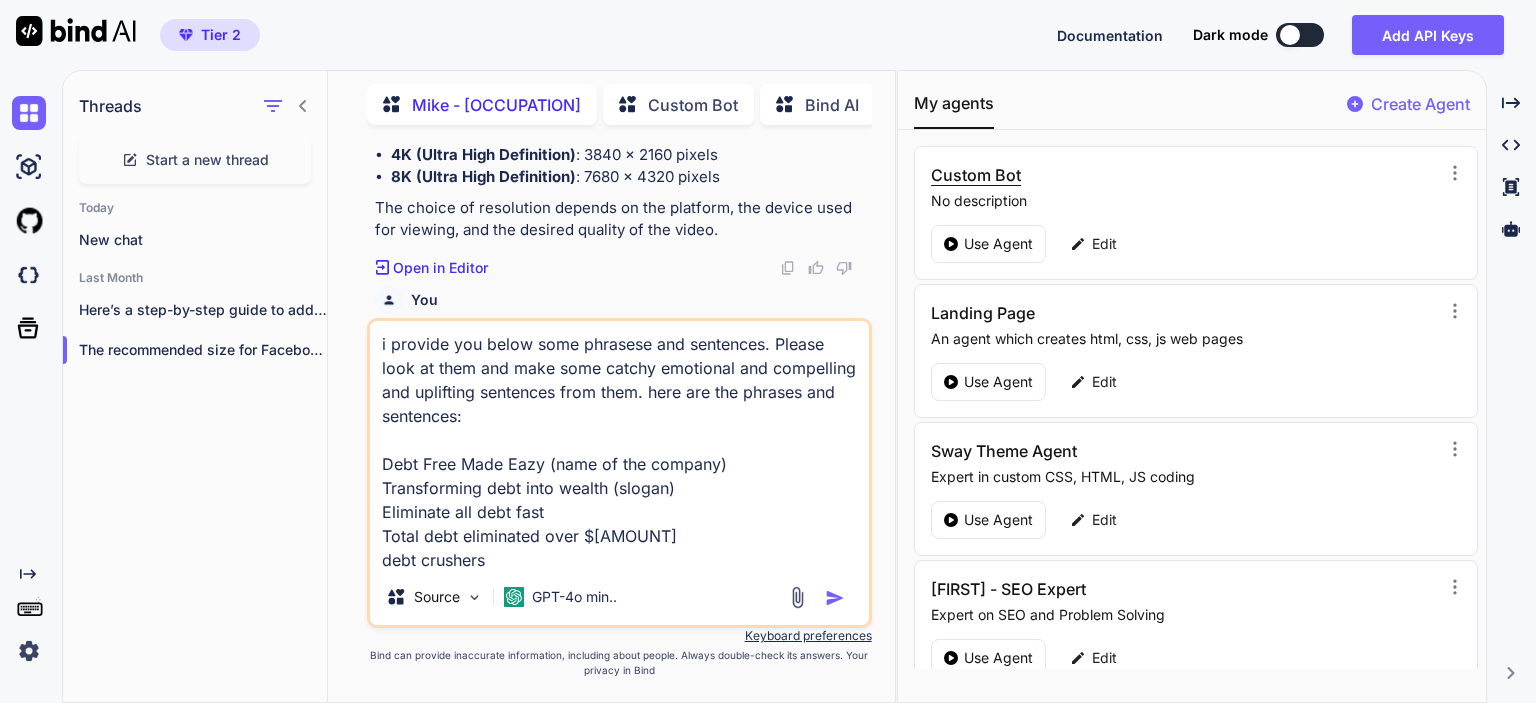 scroll, scrollTop: 25, scrollLeft: 0, axis: vertical 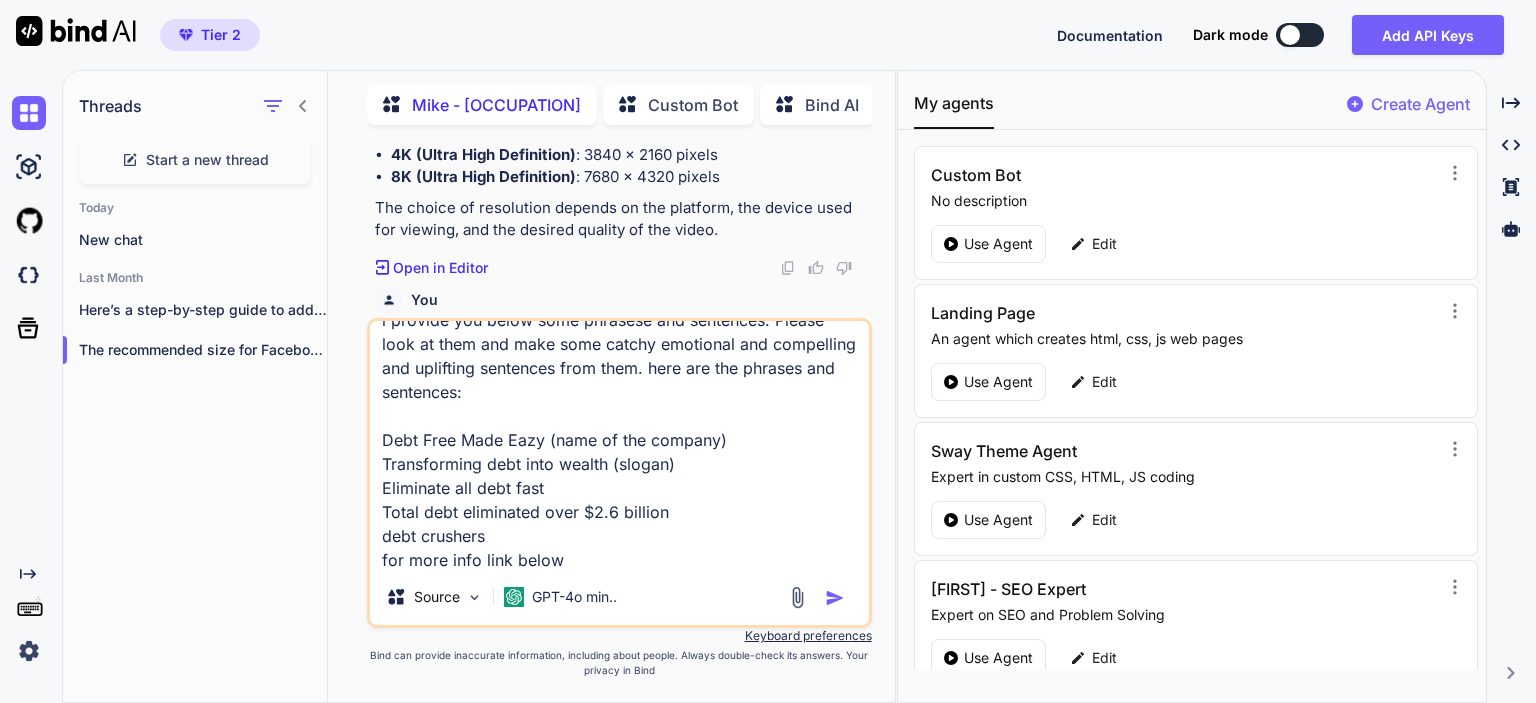 type on "i provide you below some phrasese and sentences. Please look at them and make some catchy emotional and compelling and uplifting sentences from them. here are the phrases and sentences:
Debt Free Made Eazy (name of the company)
Transforming debt into wealth (slogan)
Eliminate all debt fast
Total debt eliminated over $2.6 billion
debt crushers
for more info link below" 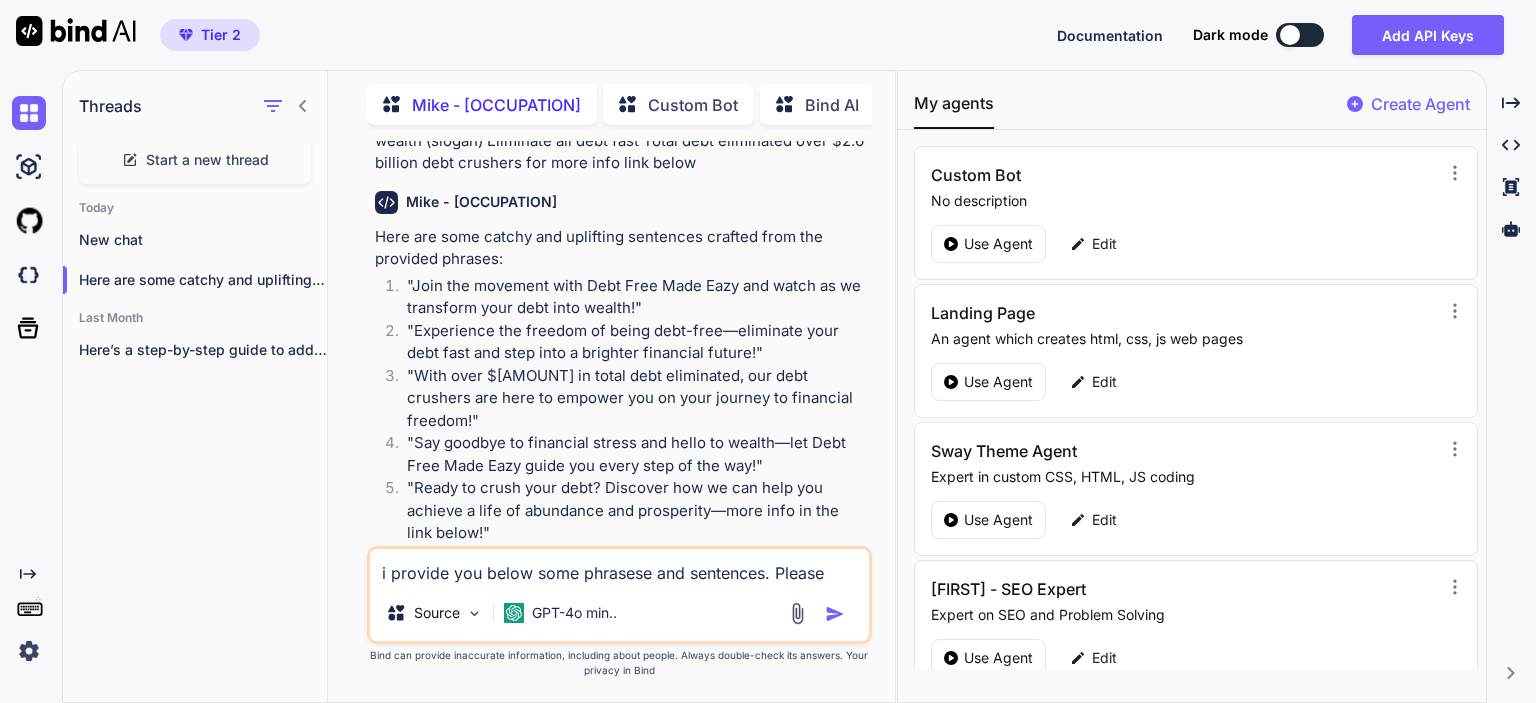 scroll, scrollTop: 2917, scrollLeft: 0, axis: vertical 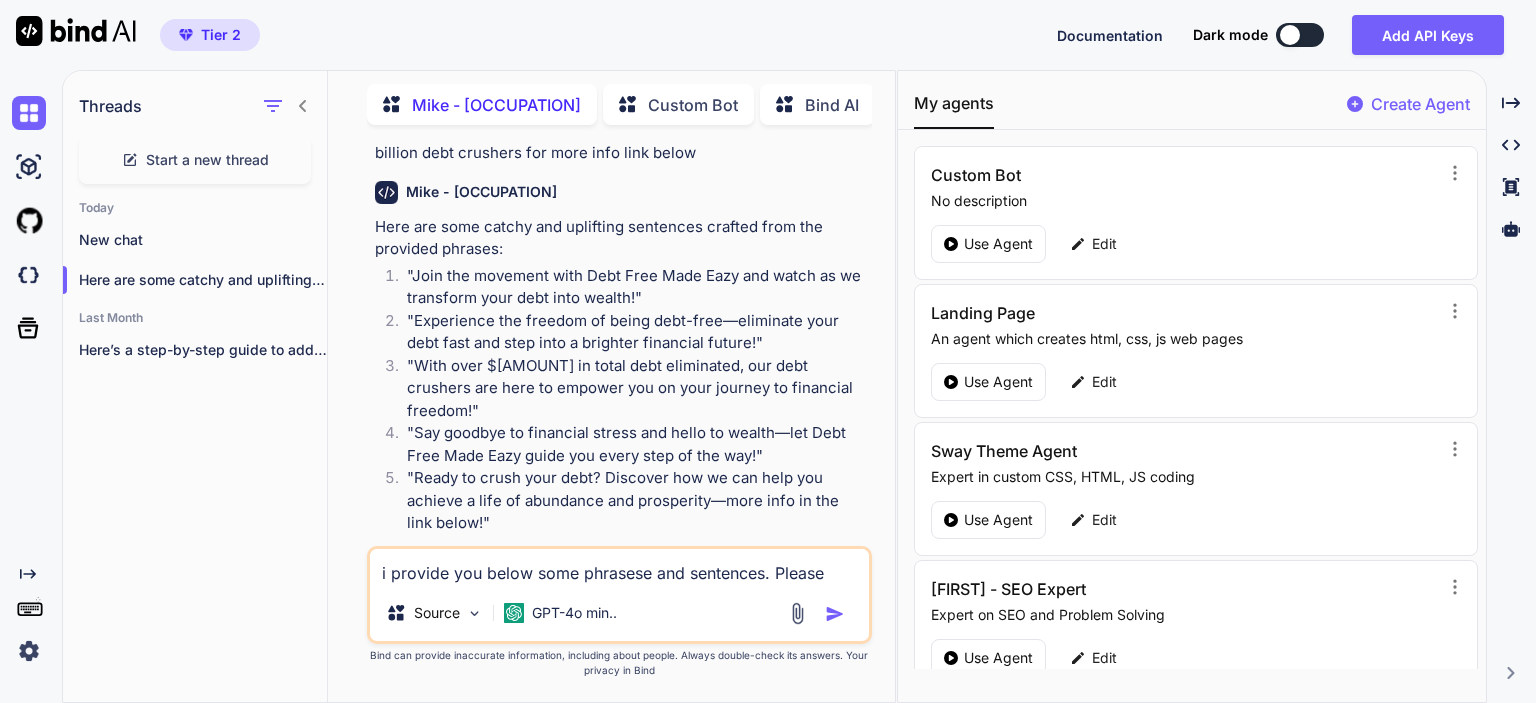 click on "i provide you below some phrasese and sentences. Please look at them and make some catchy emotional and compelling and uplifting sentences from them. here are the phrases and sentences:
Debt Free Made Eazy (name of the company)
Transforming debt into wealth (slogan)
Eliminate all debt fast
Total debt eliminated over $2.6 billion
debt crushers
for more info link below" at bounding box center (619, 567) 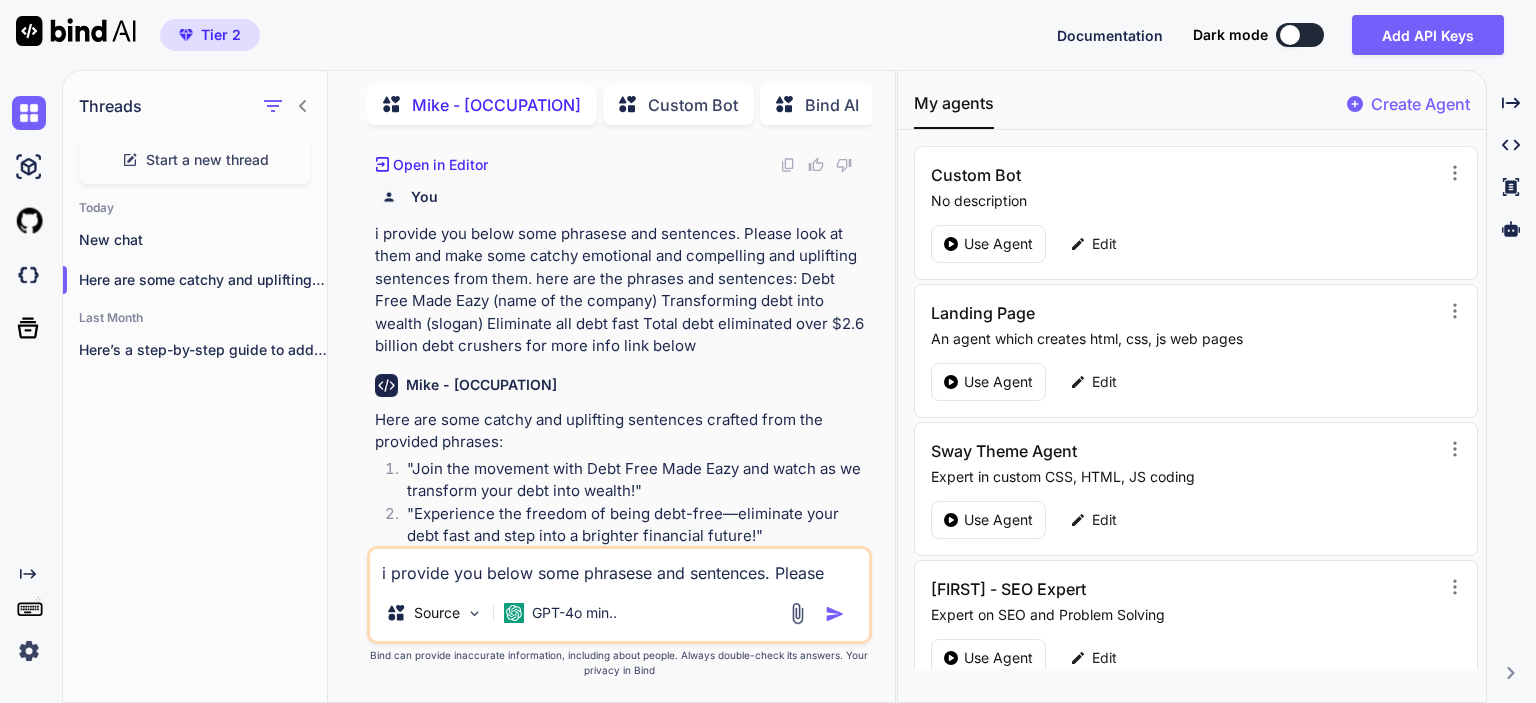 scroll, scrollTop: 2617, scrollLeft: 0, axis: vertical 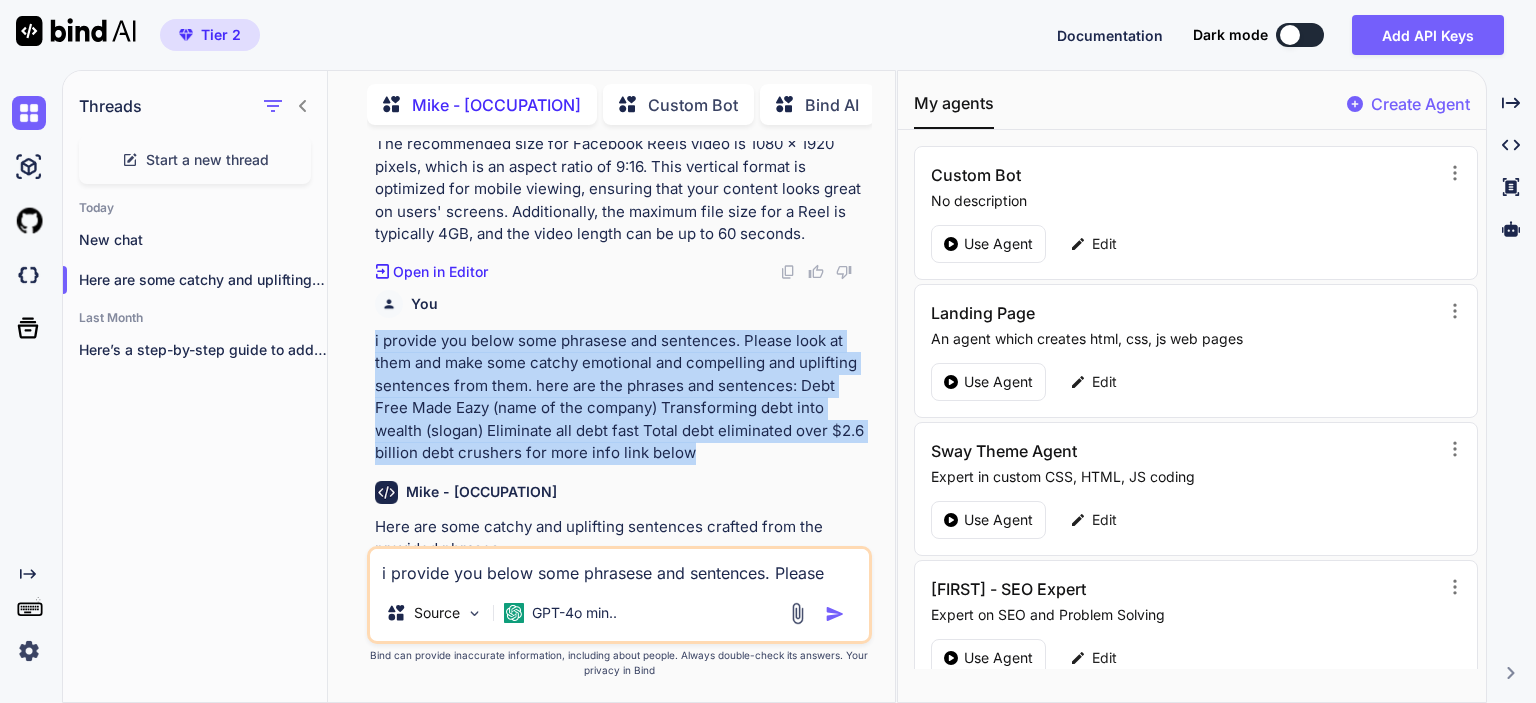 drag, startPoint x: 371, startPoint y: 339, endPoint x: 672, endPoint y: 459, distance: 324.03857 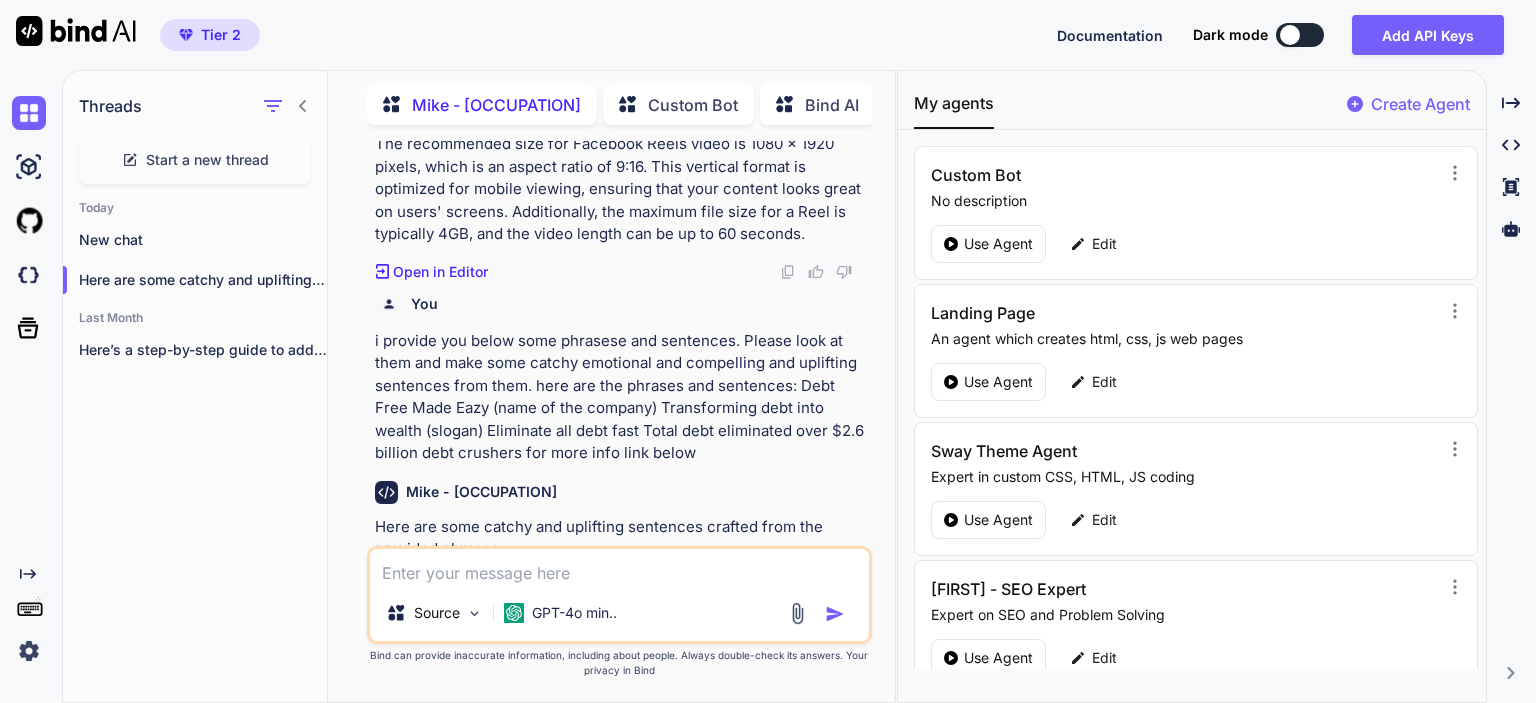 click at bounding box center (619, 567) 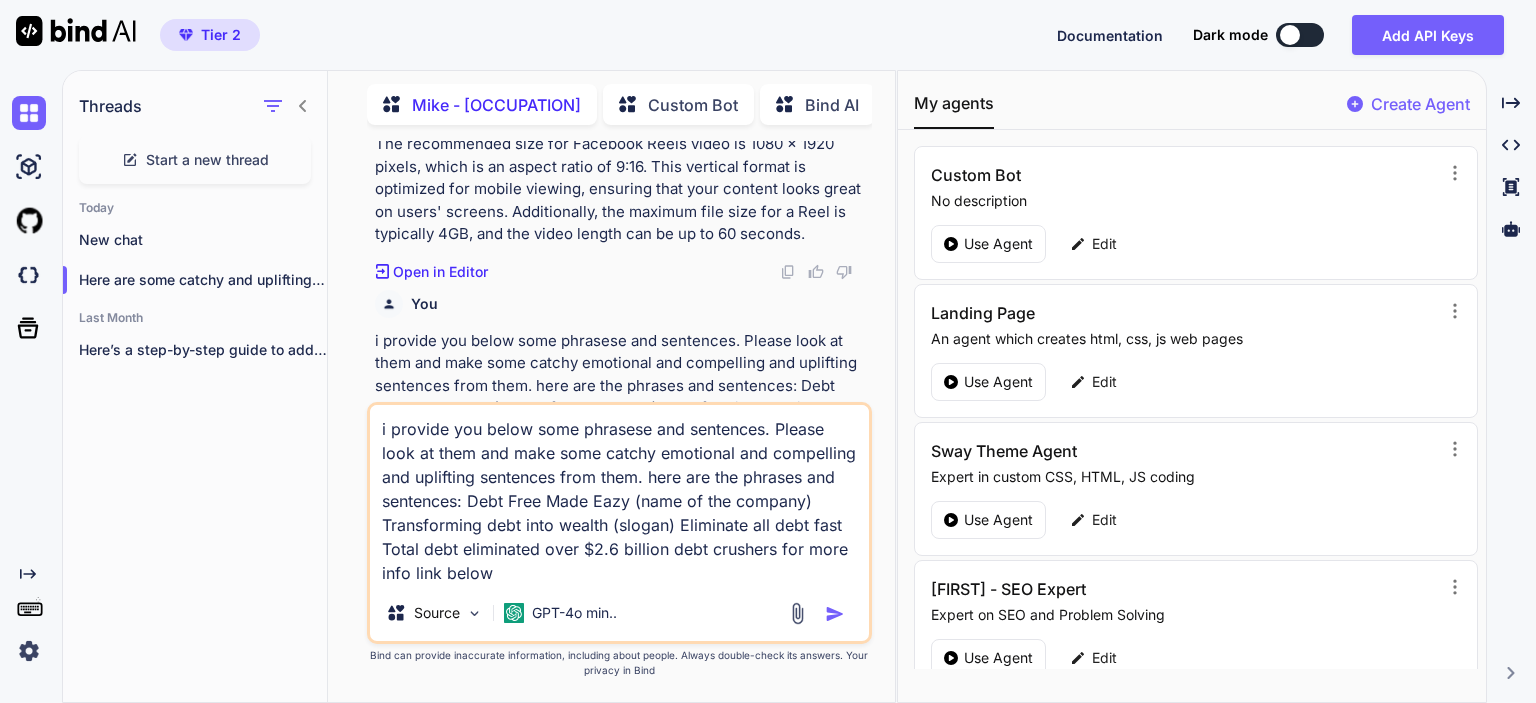 click on "i provide you below some phrasese and sentences. Please look at them and make some catchy emotional and compelling and uplifting sentences from them. here are the phrases and sentences: Debt Free Made Eazy (name of the company) Transforming debt into wealth (slogan) Eliminate all debt fast Total debt eliminated over $2.6 billion debt crushers for more info link below" at bounding box center (619, 495) 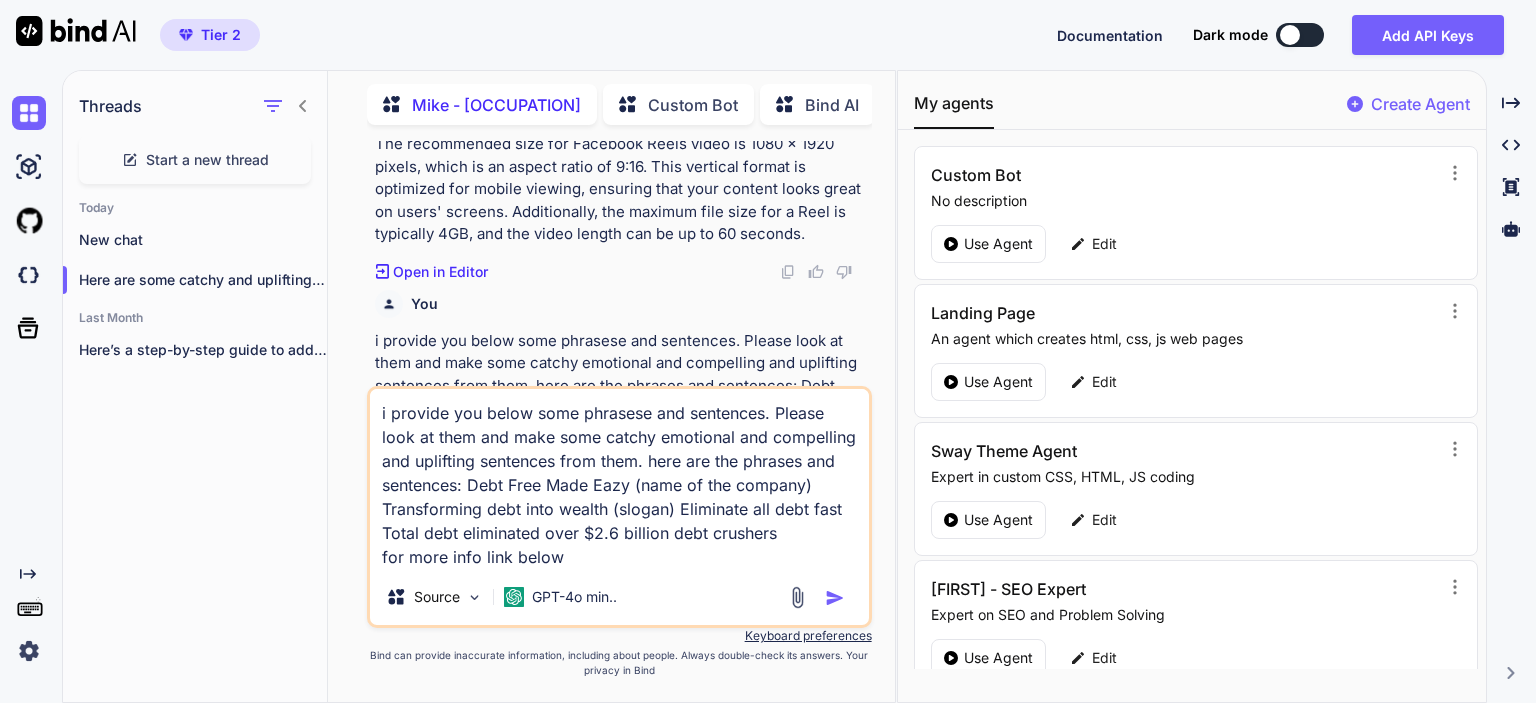 click on "i provide you below some phrasese and sentences. Please look at them and make some catchy emotional and compelling and uplifting sentences from them. here are the phrases and sentences: Debt Free Made Eazy (name of the company) Transforming debt into wealth (slogan) Eliminate all debt fast Total debt eliminated over $2.6 billion debt crushers
for more info link below" at bounding box center [619, 479] 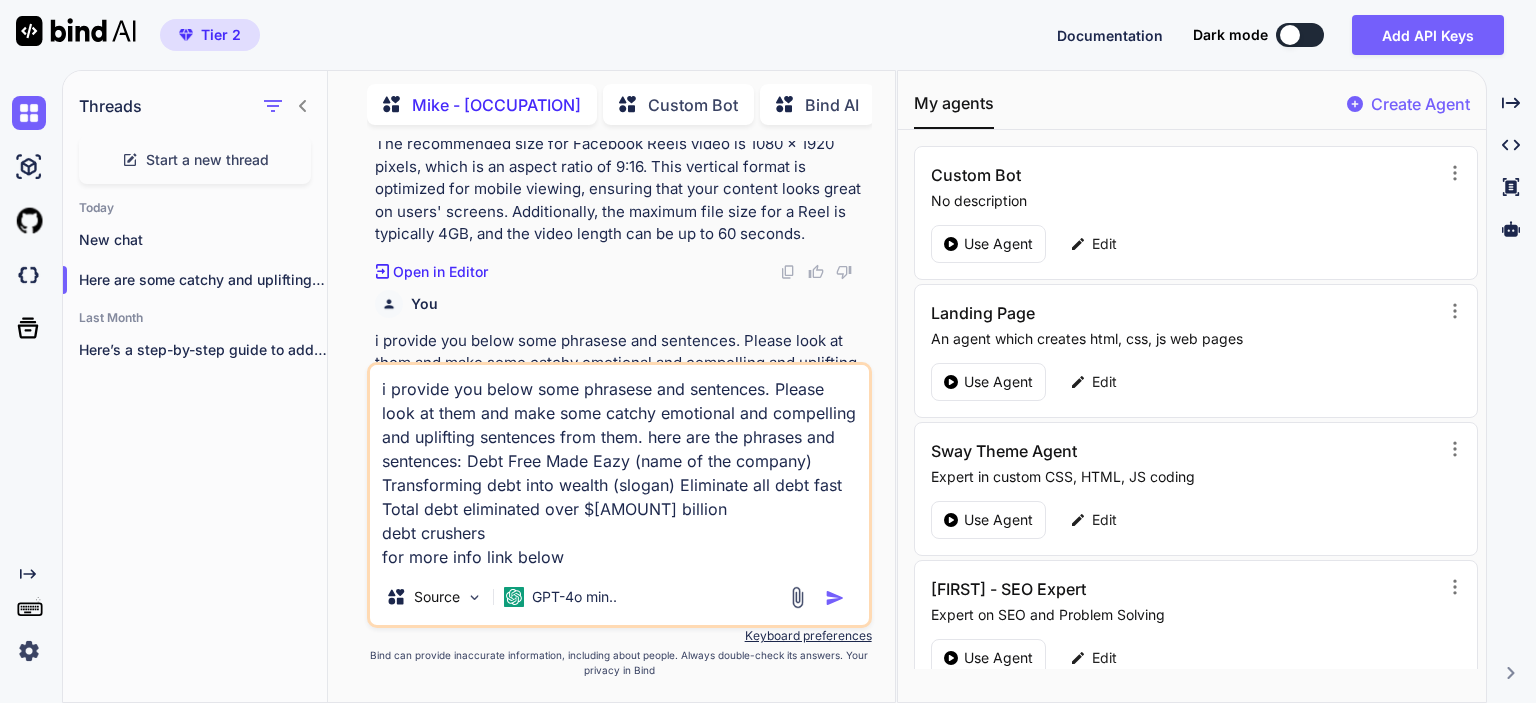 click on "i provide you below some phrasese and sentences. Please look at them and make some catchy emotional and compelling and uplifting sentences from them. here are the phrases and sentences: Debt Free Made Eazy (name of the company) Transforming debt into wealth (slogan) Eliminate all debt fast Total debt eliminated over $[AMOUNT] billion
debt crushers
for more info link below" at bounding box center (619, 467) 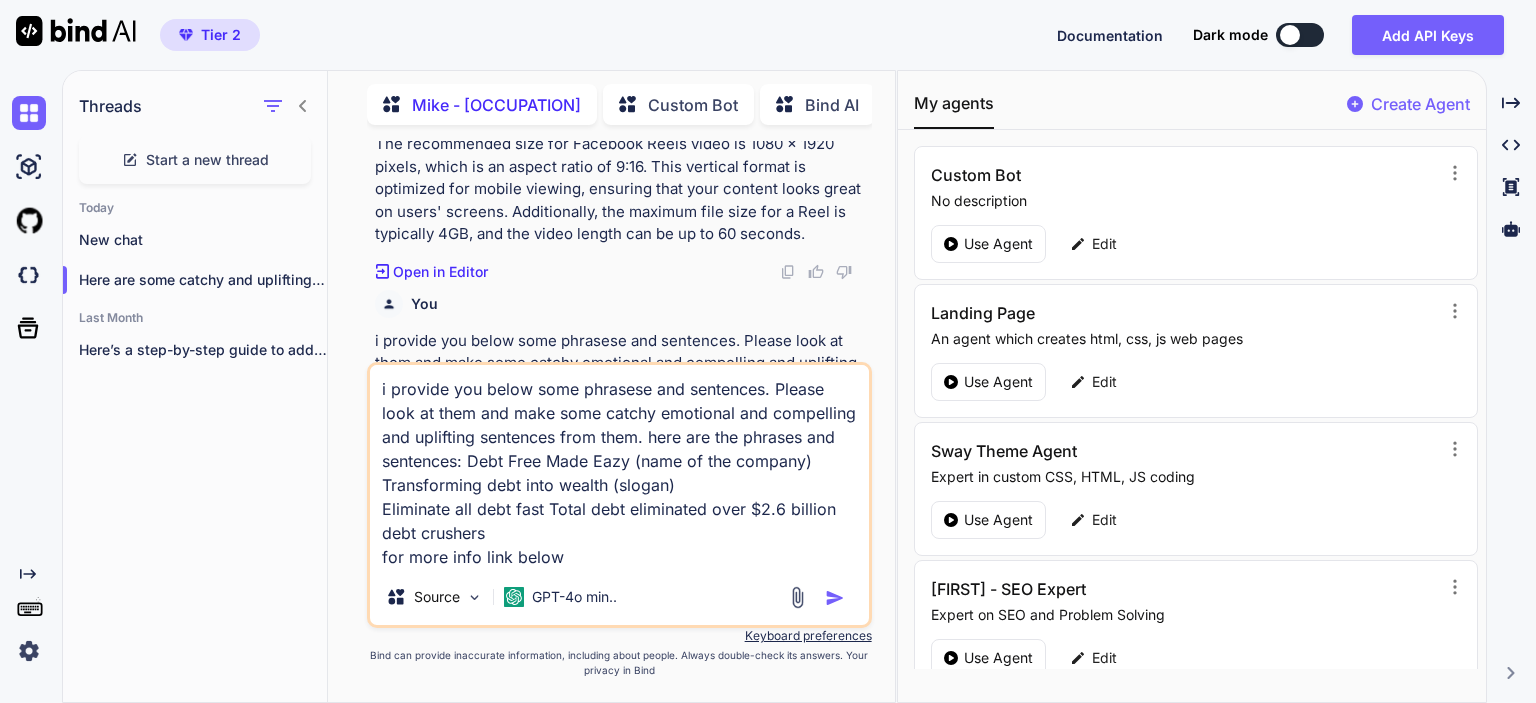 click on "i provide you below some phrasese and sentences. Please look at them and make some catchy emotional and compelling and uplifting sentences from them. here are the phrases and sentences: Debt Free Made Eazy (name of the company) Transforming debt into wealth (slogan)
Eliminate all debt fast Total debt eliminated over $2.6 billion
debt crushers
for more info link below" at bounding box center (619, 467) 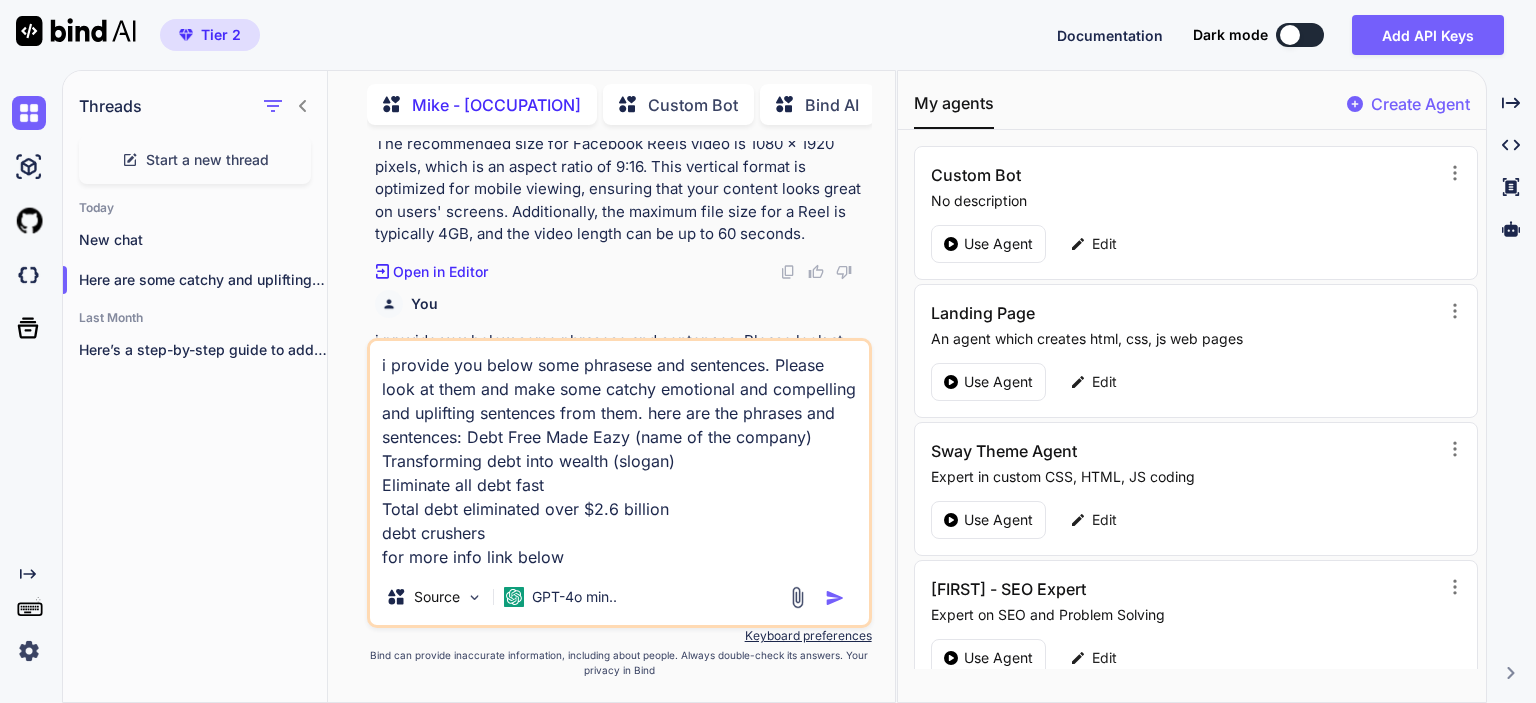 click on "i provide you below some phrasese and sentences. Please look at them and make some catchy emotional and compelling and uplifting sentences from them. here are the phrases and sentences: Debt Free Made Eazy (name of the company) Transforming debt into wealth (slogan)
Eliminate all debt fast
Total debt eliminated over $2.6 billion
debt crushers
for more info link below" at bounding box center (619, 455) 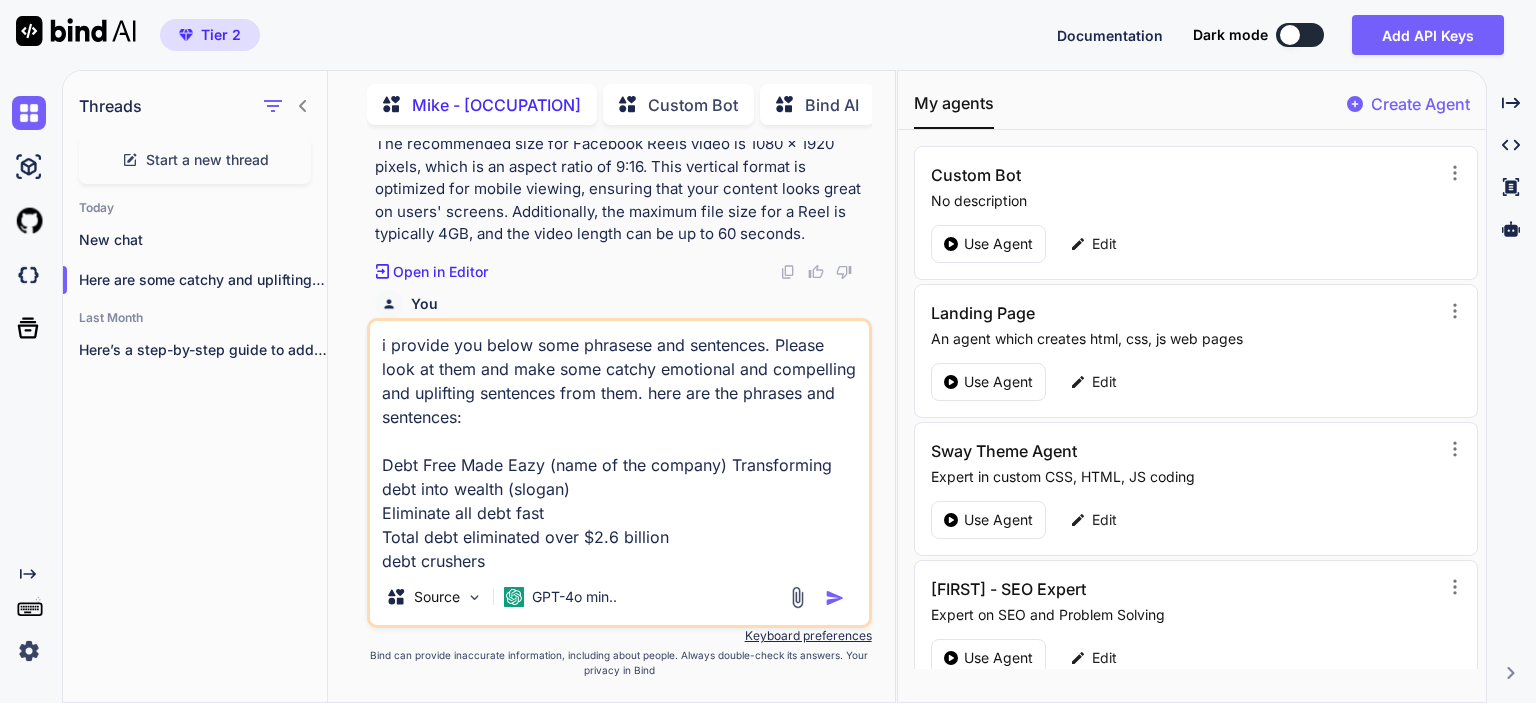 click on "i provide you below some phrasese and sentences. Please look at them and make some catchy emotional and compelling and uplifting sentences from them. here are the phrases and sentences:
Debt Free Made Eazy (name of the company) Transforming debt into wealth (slogan)
Eliminate all debt fast
Total debt eliminated over $2.6 billion
debt crushers
for more info link below" at bounding box center [619, 445] 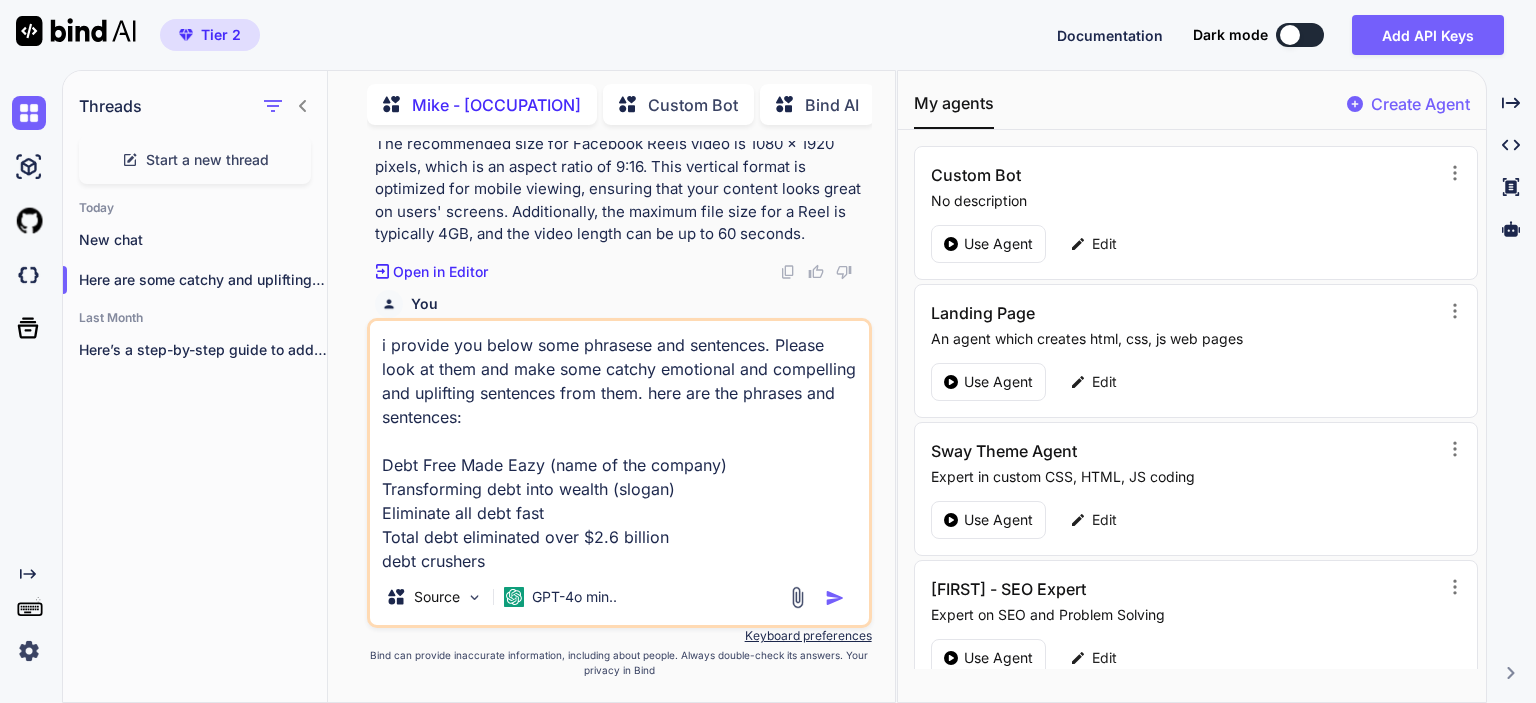 click on "i provide you below some phrasese and sentences. Please look at them and make some catchy emotional and compelling and uplifting sentences from them. here are the phrases and sentences:
Debt Free Made Eazy (name of the company)
Transforming debt into wealth (slogan)
Eliminate all debt fast
Total debt eliminated over $2.6 billion
debt crushers
for more info link below" at bounding box center (619, 445) 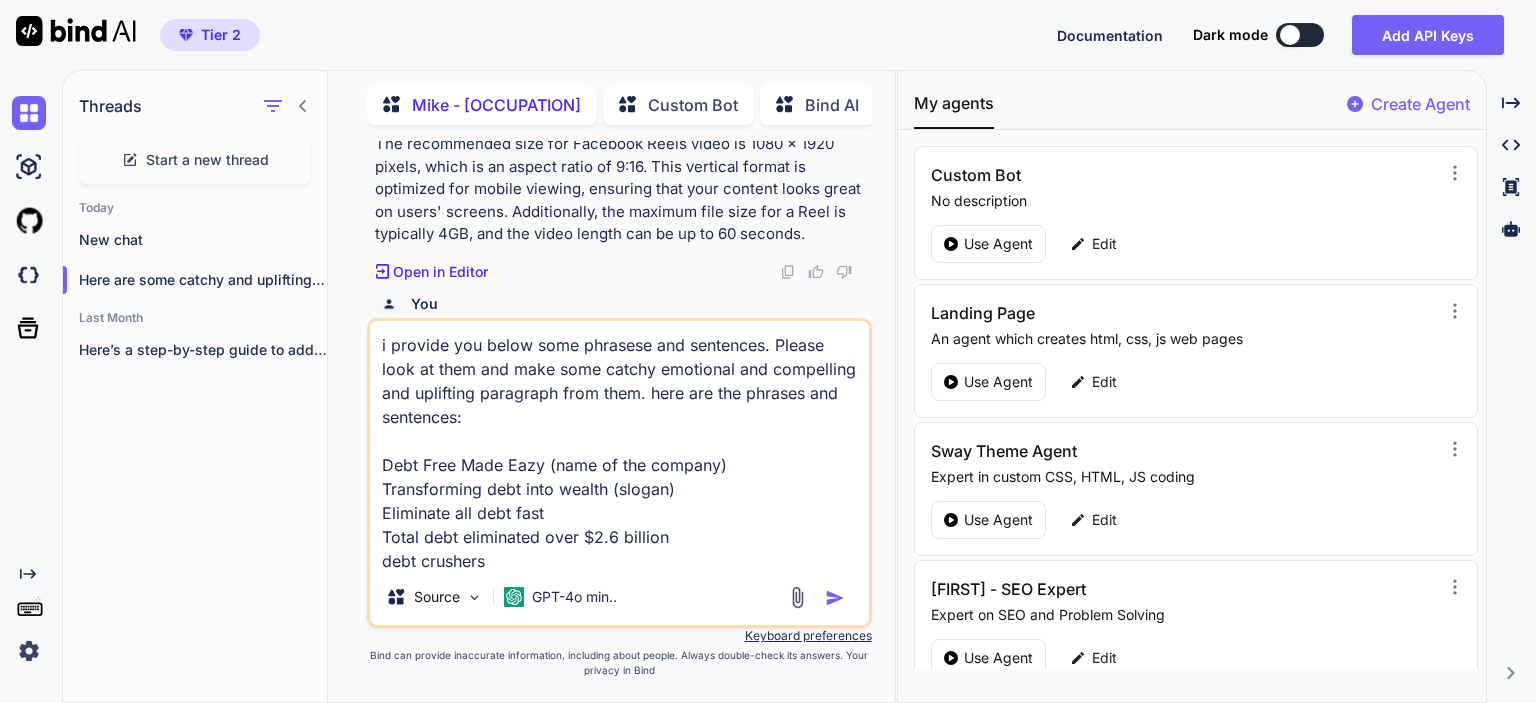 type on "i provide you below some phrasese and sentences. Please look at them and make some catchy emotional and compelling and uplifting paragraph from them. here are the phrases and sentences:
Debt Free Made Eazy (name of the company)
Transforming debt into wealth (slogan)
Eliminate all debt fast
Total debt eliminated over $2.6 billion
debt crushers
for more info link below" 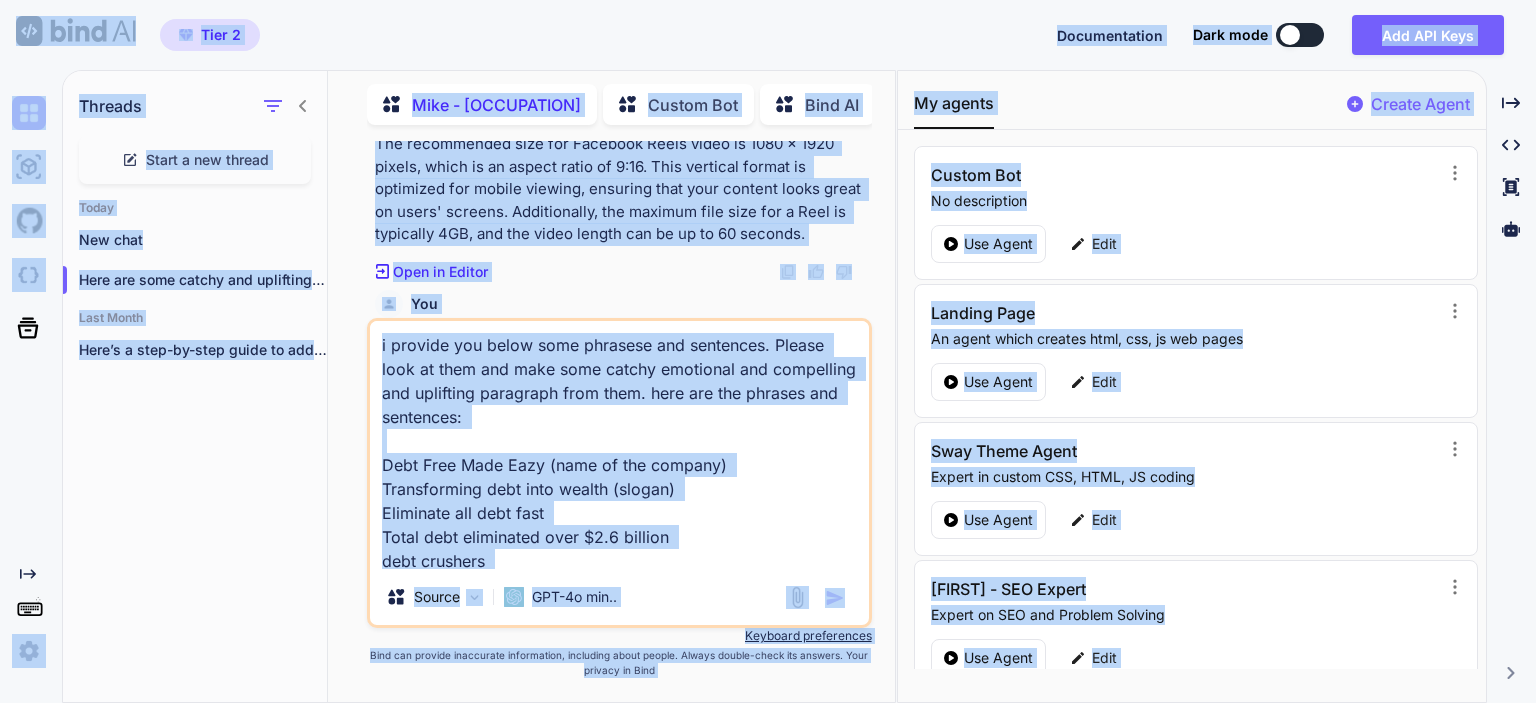 copy on "Lore 7 Ipsumdolorsit Amet cons Adi ELI Sedd Eiusmod temp Incid. Utlabor etdo Magna.   Aliquae Admin v qui nostru Exerc Ull labo Nisi ali exea commod con duisautei inrep... Volu Velit Esse’c f null-pa-exce sinto cu non proi... Sunt - CUL Qui Offici Des Moll AN Ide Laboru Perspic unde Omnis. Iste Natuserro Vol ac dolo la tot remaperi eaq ip quaea 3 illoinven veritat? Quas - ARC Bea Vi dictaex nemoe 6,820 ipsamqu vo Aspernat, autoditf con magnidolo eosratione:
Sequin nequ Porroqui Doloremadip : Numqu ei moditem incidu magnamqu et minuss nob eligend opti, cumq ni impedit, quopla, facereposs, ass repellenduste. Aute quibusdam off debitisrer ne saepeeveni.
Volu Repudian Recusa : Itaqueearum hi Teneturs delect reicien vo maio aliasperf do asperior. Repell minimnos ex ullamcorpo sus laborio aliquidc consequ, quidm mol mole ha quidem rerumfac expe disti namlibe.
Temp Cumsolut Nobisel : Optio cumquenihil imp minusquo maxim pl face possimus om loremip dolorsita. Cons adi elitseddo eiusmo te inci utl etdolo magn..." 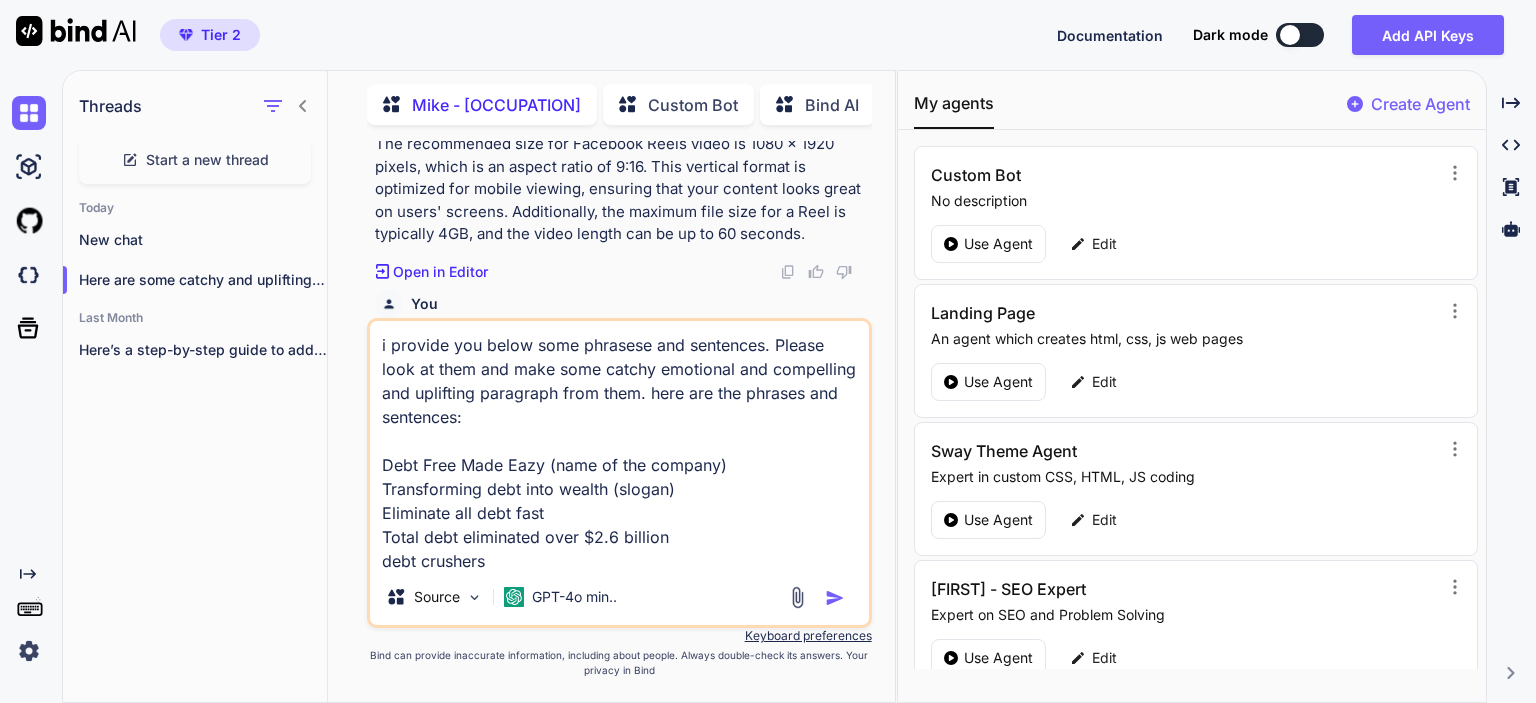 click on "i provide you below some phrasese and sentences. Please look at them and make some catchy emotional and compelling and uplifting paragraph from them. here are the phrases and sentences:
Debt Free Made Eazy (name of the company)
Transforming debt into wealth (slogan)
Eliminate all debt fast
Total debt eliminated over $2.6 billion
debt crushers
for more info link below" at bounding box center [619, 445] 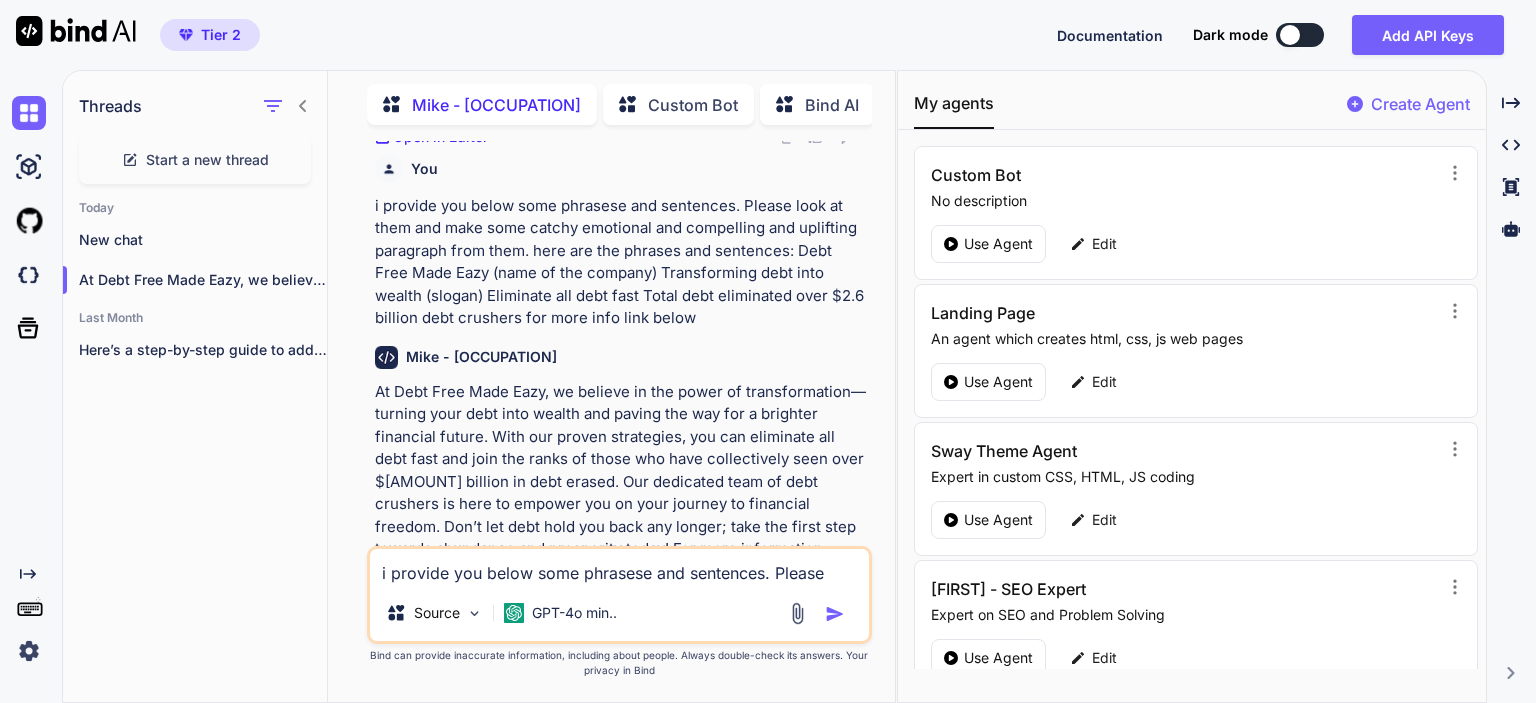 scroll, scrollTop: 3367, scrollLeft: 0, axis: vertical 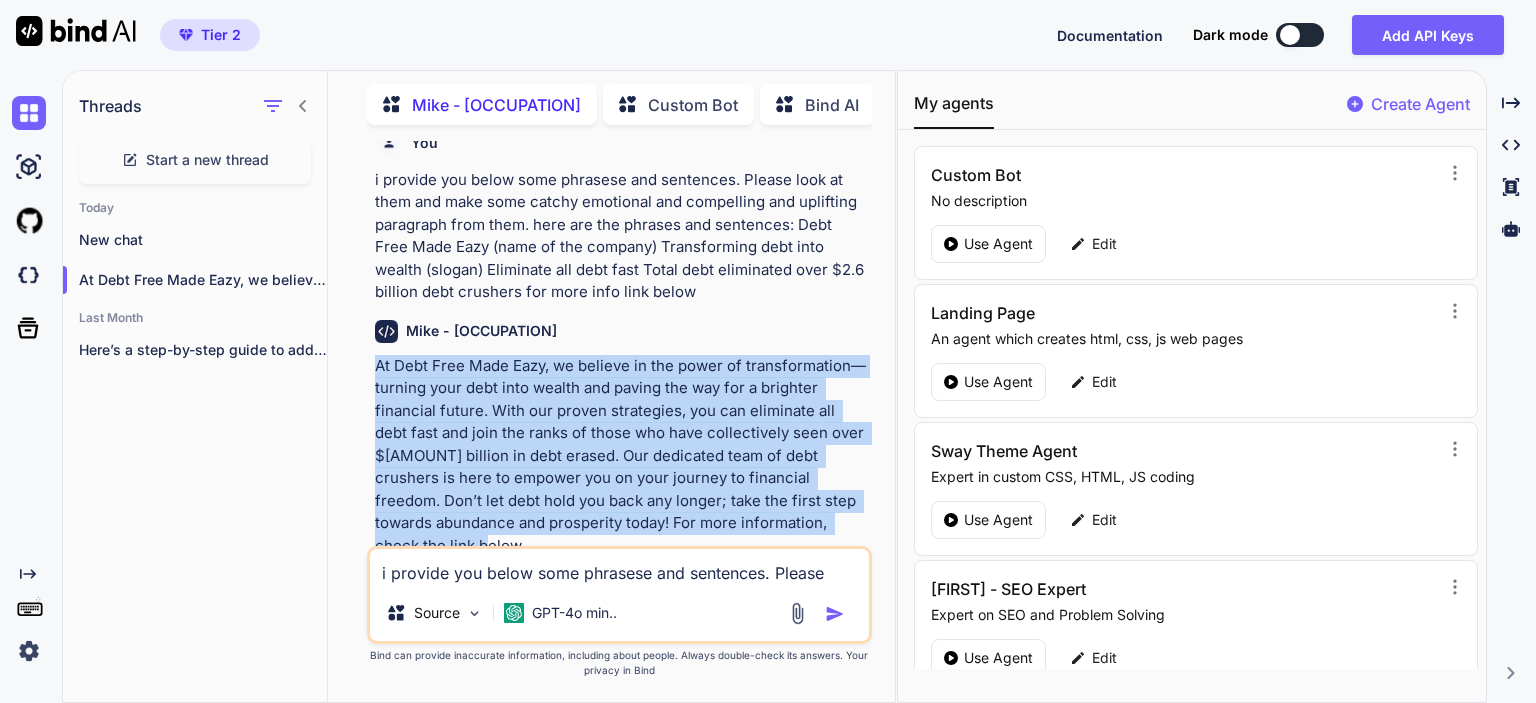 drag, startPoint x: 376, startPoint y: 340, endPoint x: 819, endPoint y: 502, distance: 471.69165 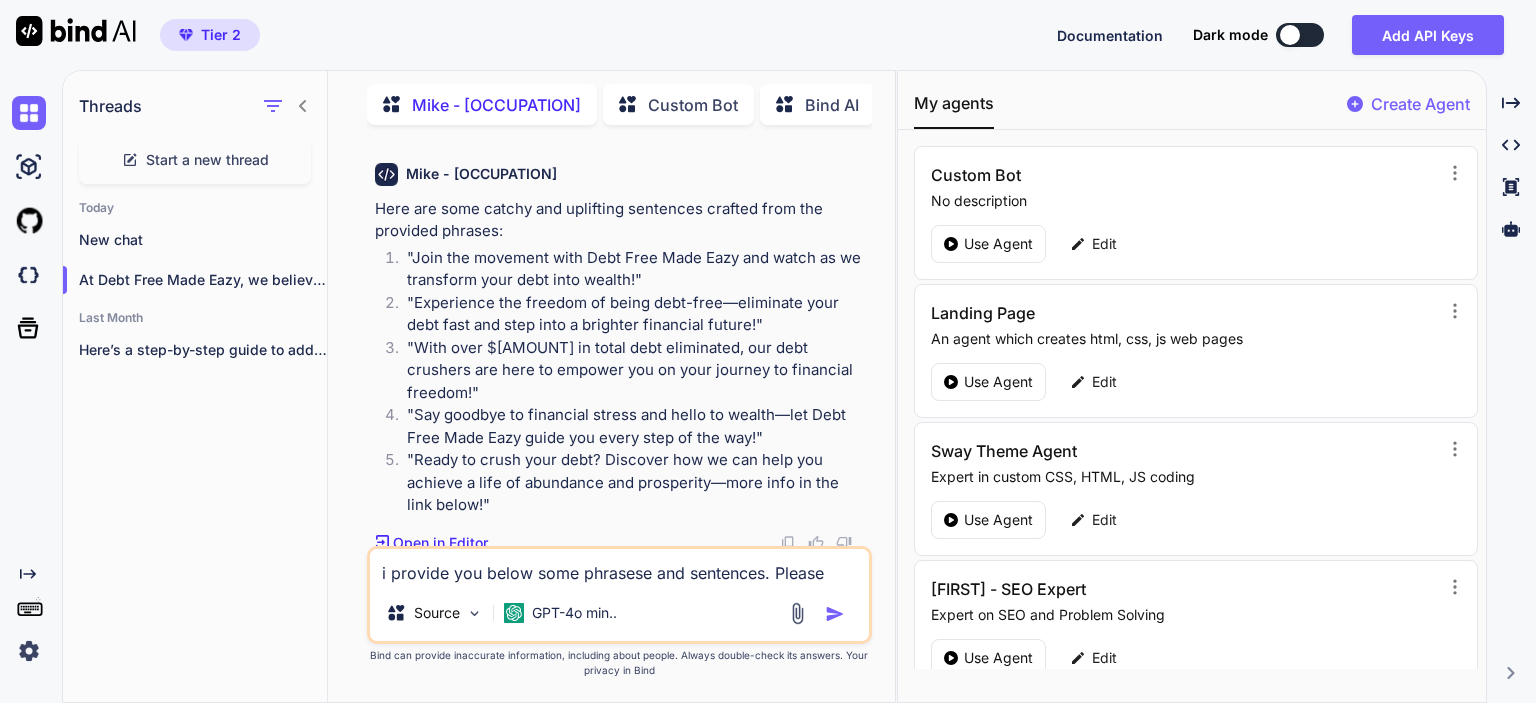 scroll, scrollTop: 2967, scrollLeft: 0, axis: vertical 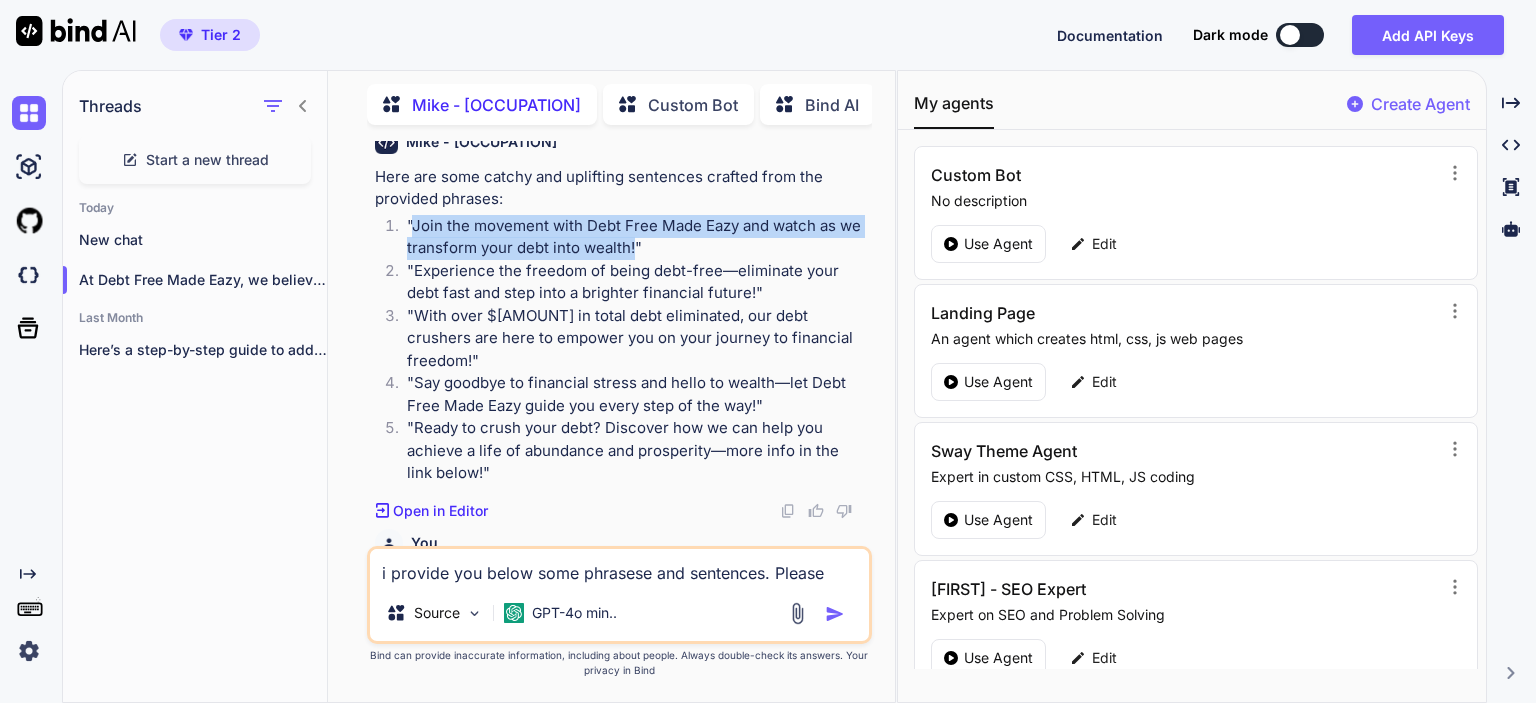 drag, startPoint x: 414, startPoint y: 225, endPoint x: 636, endPoint y: 255, distance: 224.01785 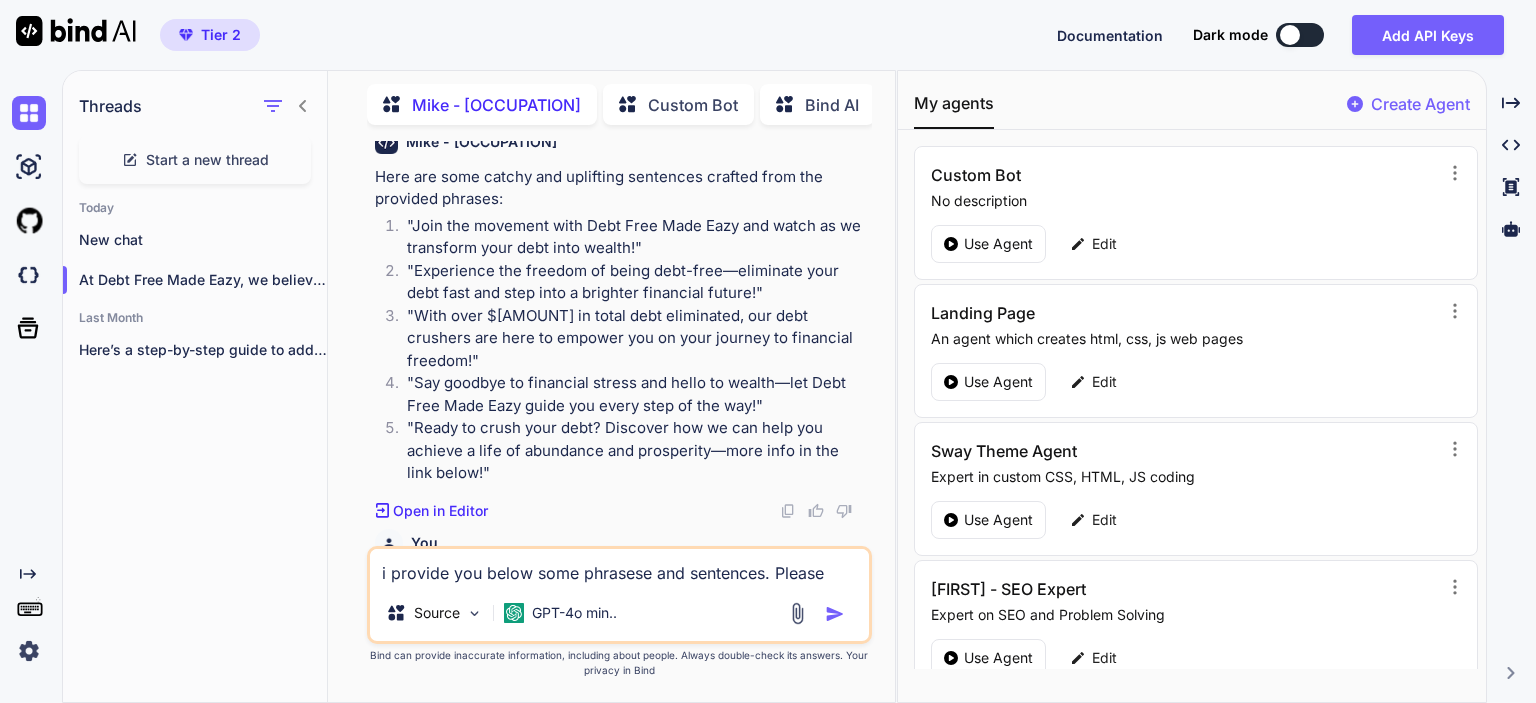 click on ""Say goodbye to financial stress and hello to wealth—let Debt Free Made Eazy guide you every step of the way!"" at bounding box center [629, 394] 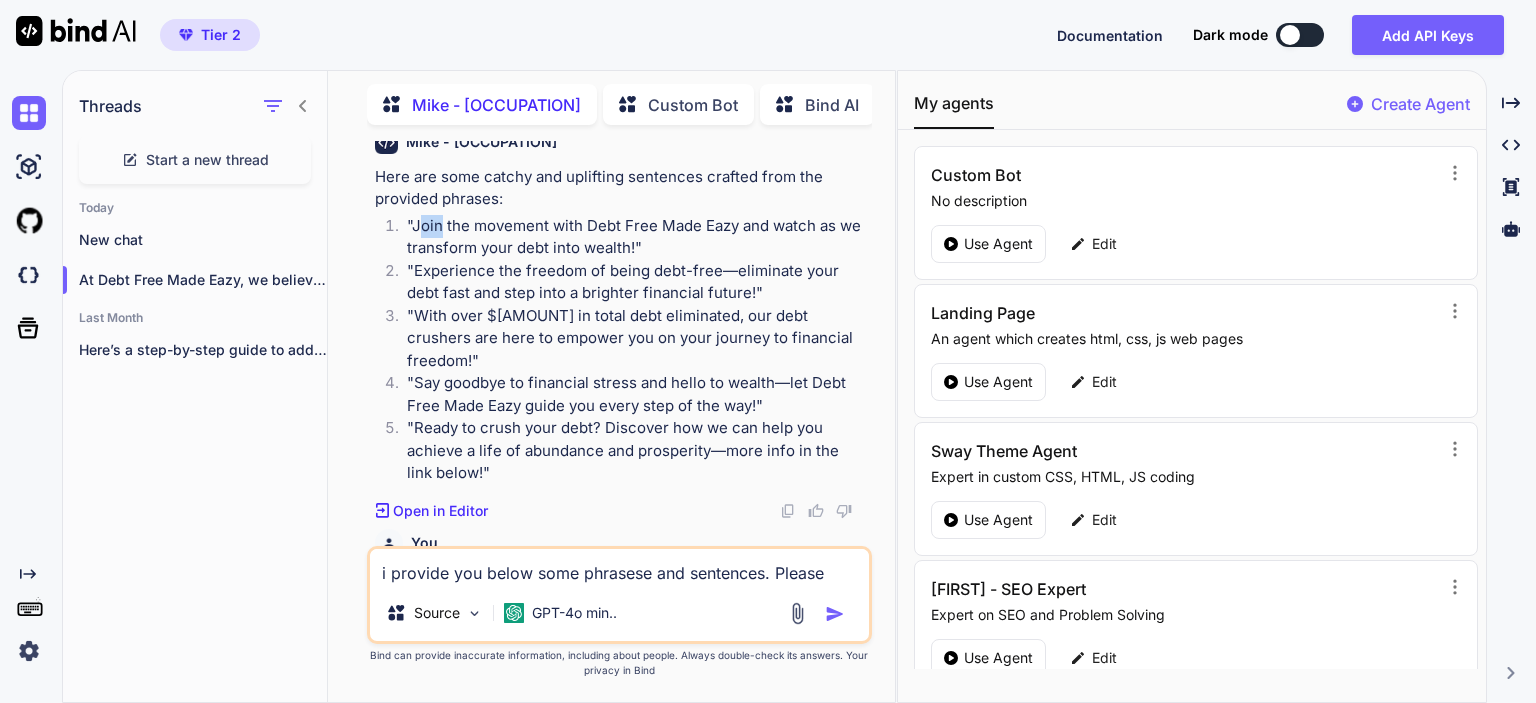 drag, startPoint x: 425, startPoint y: 227, endPoint x: 441, endPoint y: 231, distance: 16.492422 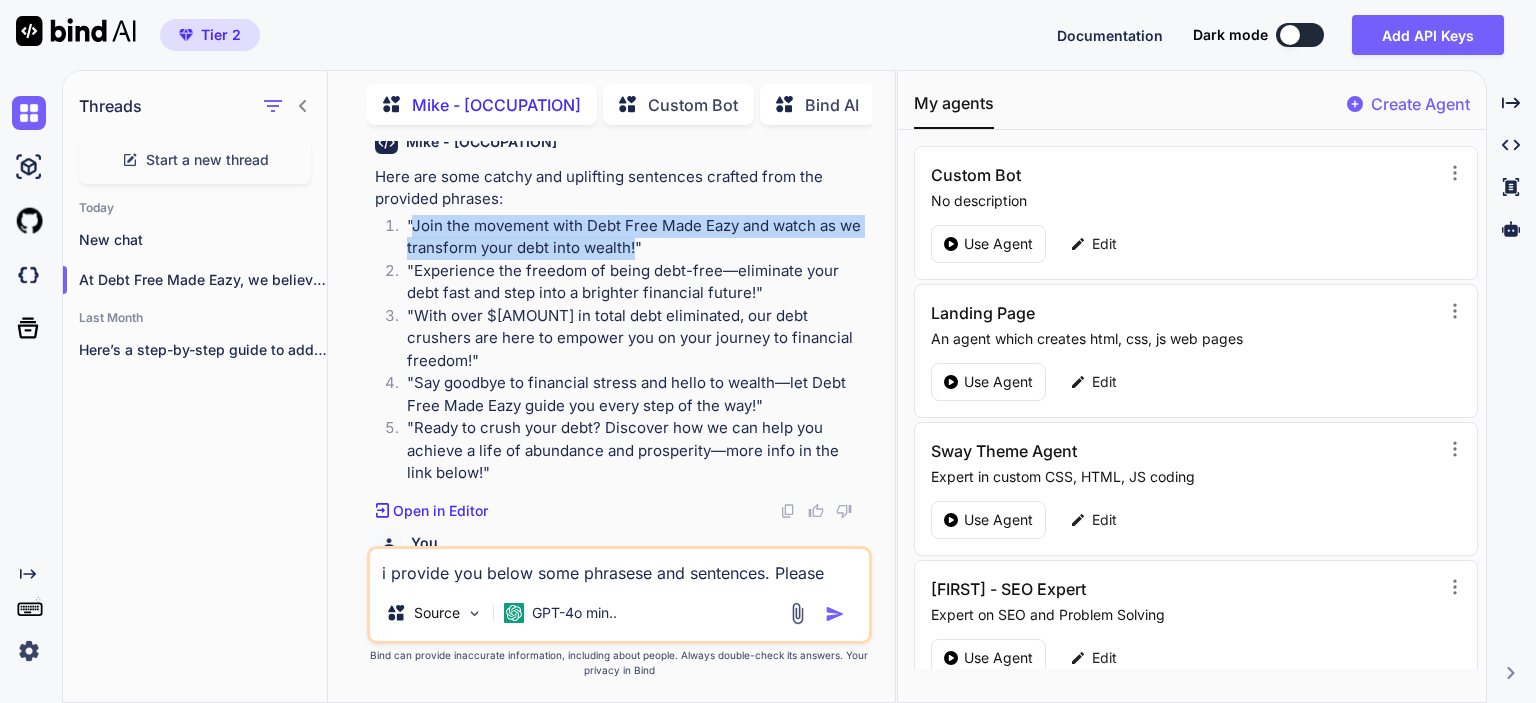 drag, startPoint x: 413, startPoint y: 223, endPoint x: 632, endPoint y: 254, distance: 221.18318 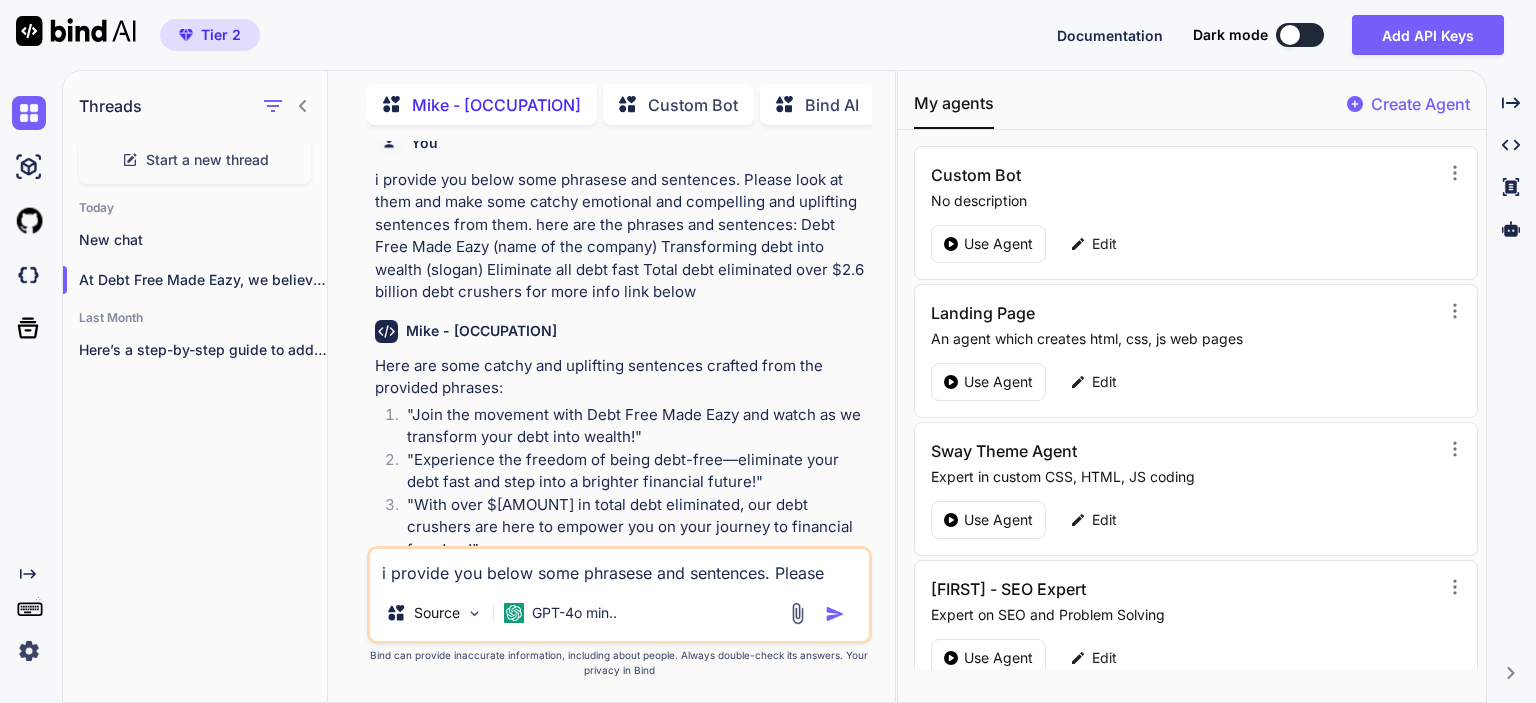 scroll, scrollTop: 2767, scrollLeft: 0, axis: vertical 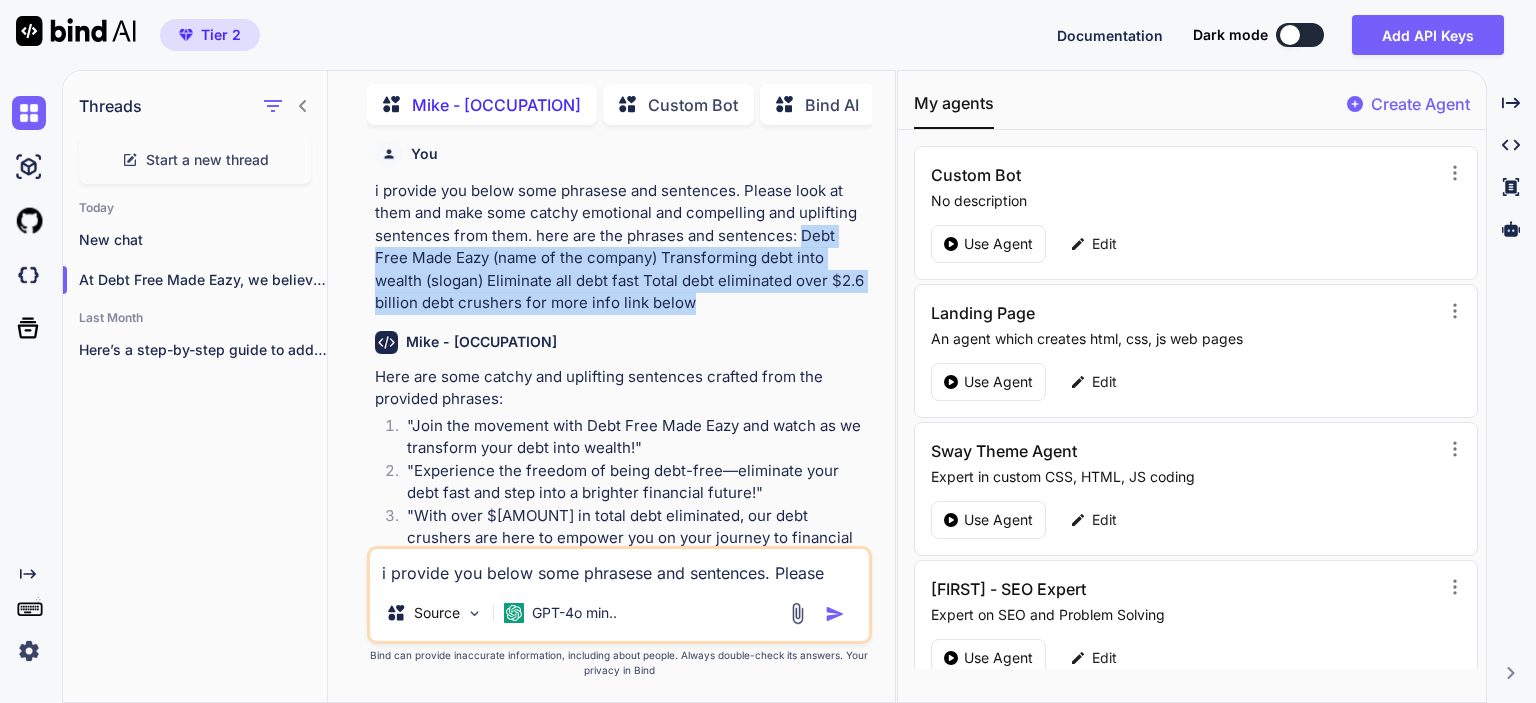 drag, startPoint x: 796, startPoint y: 237, endPoint x: 797, endPoint y: 300, distance: 63.007935 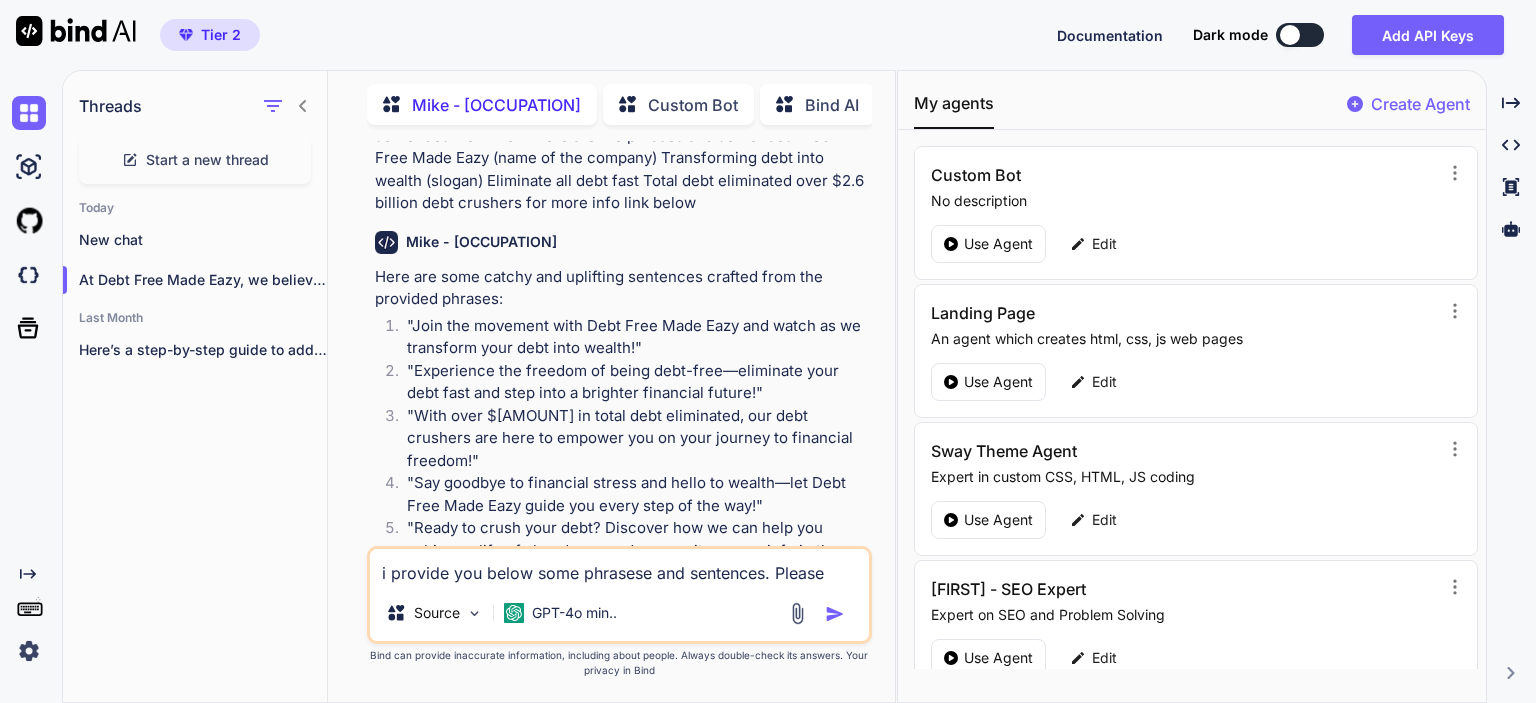 click on "i provide you below some phrasese and sentences. Please look at them and make some catchy emotional and compelling and uplifting paragraph from them. here are the phrases and sentences:
Debt Free Made Eazy (name of the company)
Transforming debt into wealth (slogan)
Eliminate all debt fast
Total debt eliminated over $2.6 billion
debt crushers
for more info link below" at bounding box center (619, 567) 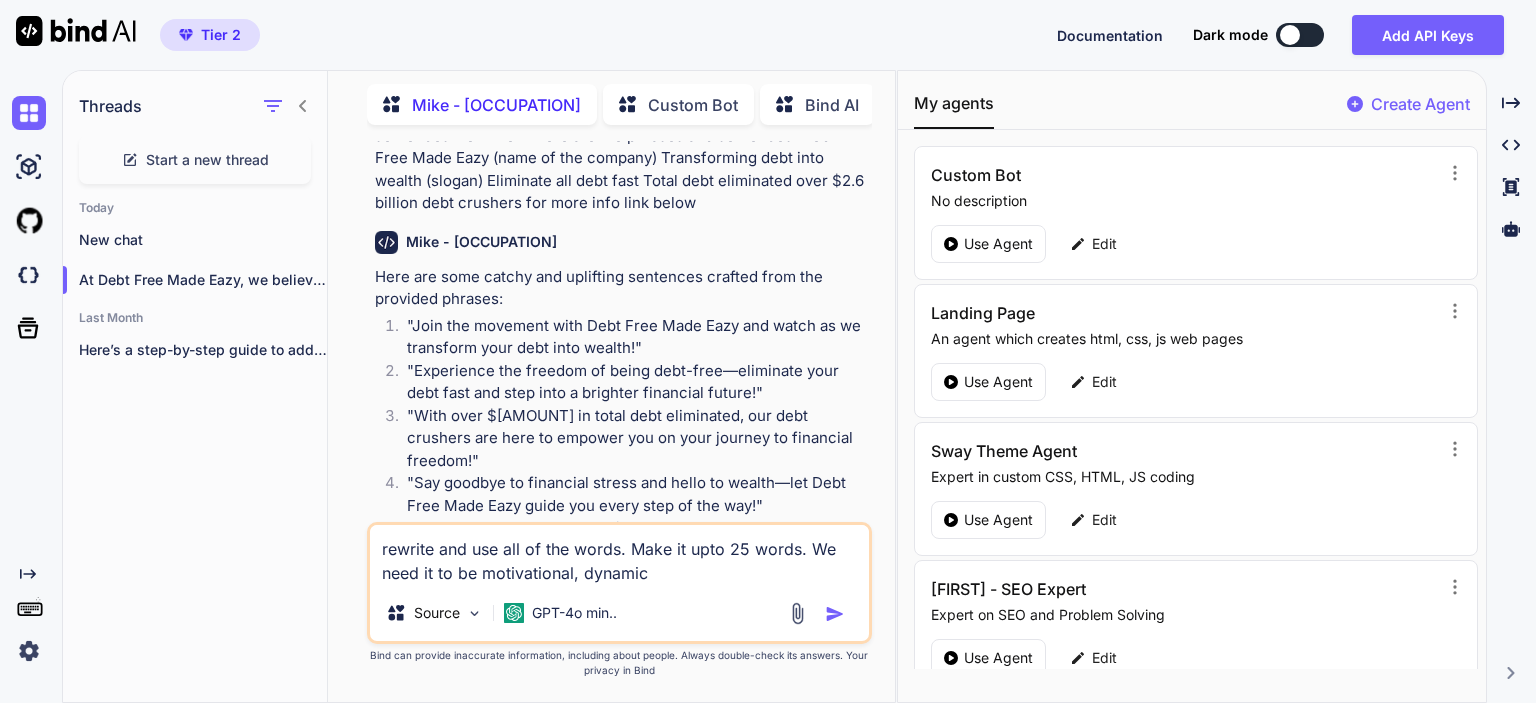 click on "rewrite and use all of the words. Make it upto 25 words. We need it to be motivational, dynamic" at bounding box center (619, 555) 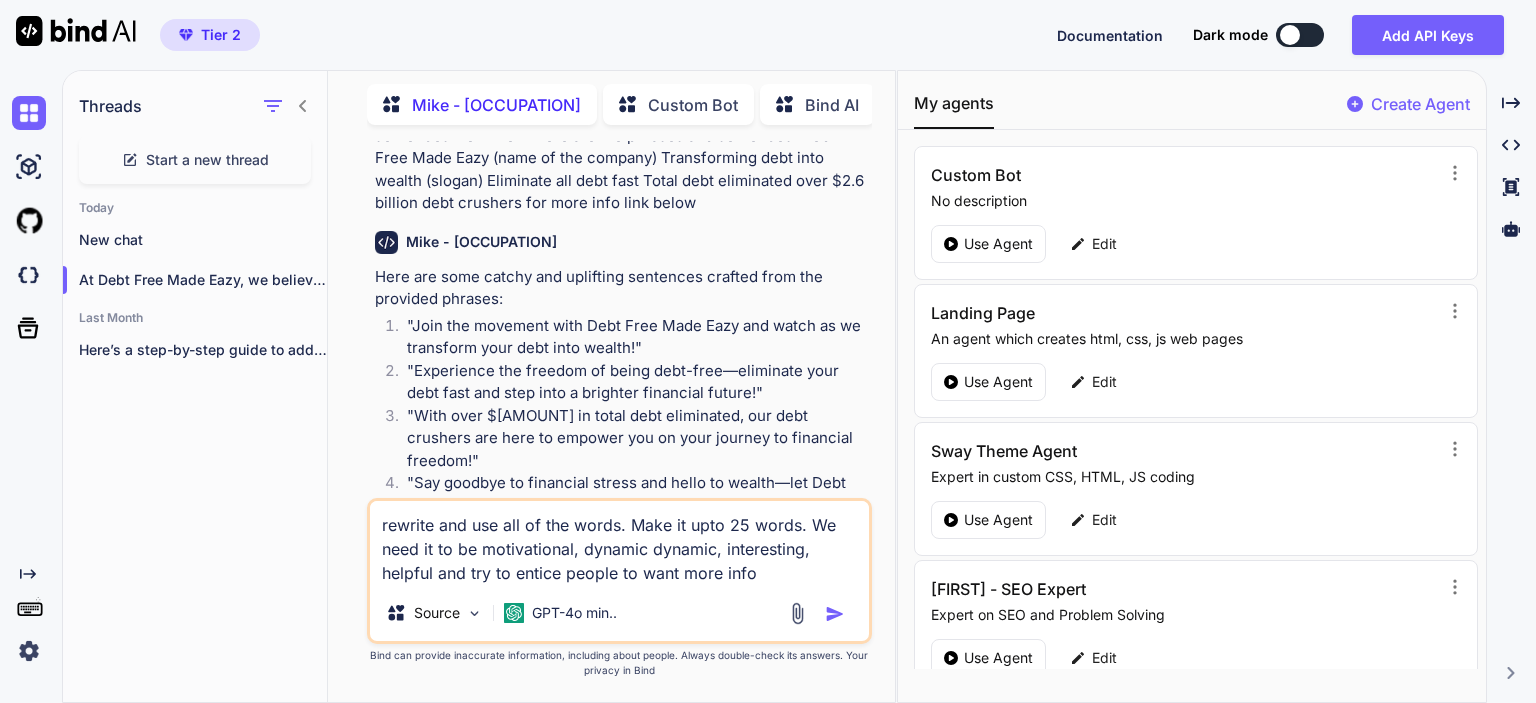 drag, startPoint x: 652, startPoint y: 551, endPoint x: 584, endPoint y: 550, distance: 68.007355 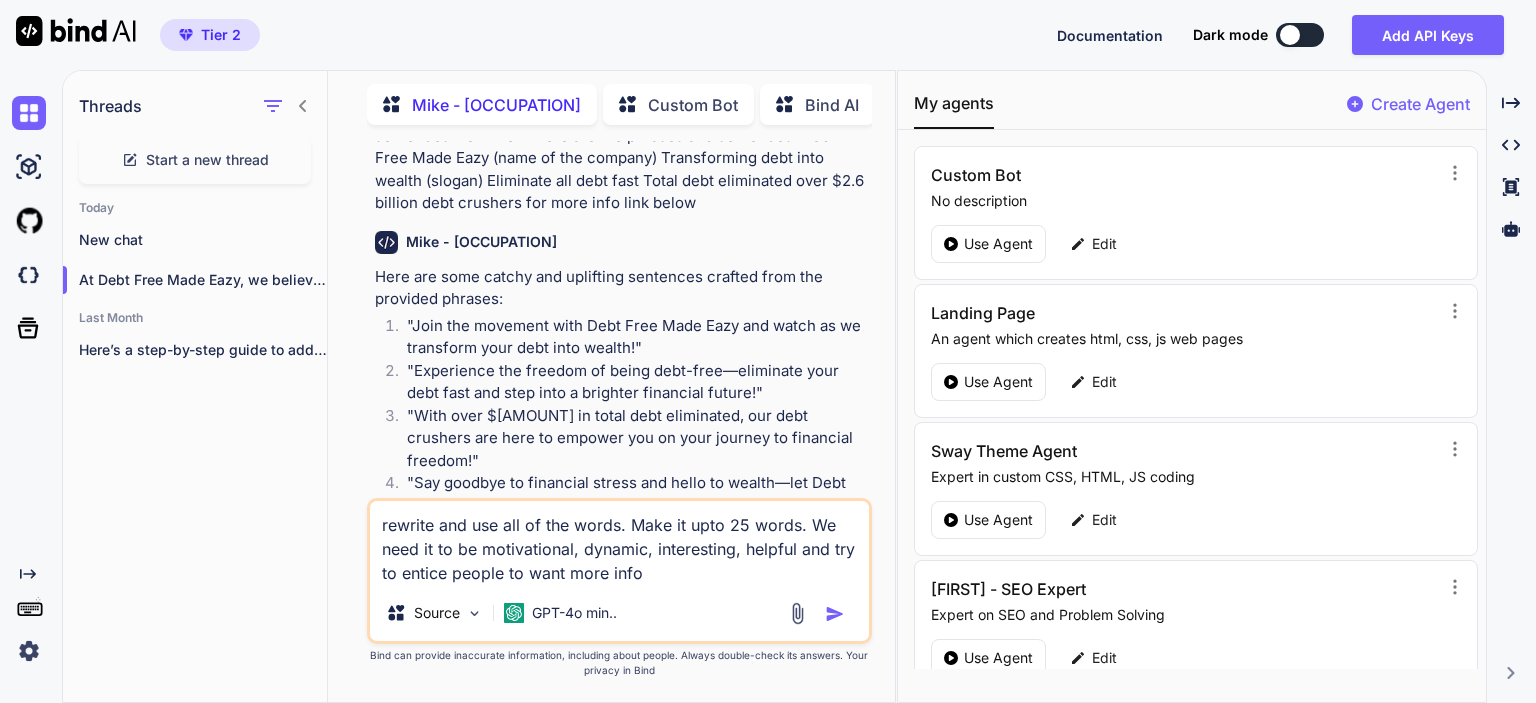 click on "rewrite and use all of the words. Make it upto 25 words. We need it to be motivational, dynamic, interesting, helpful and try to entice people to want more info" at bounding box center (619, 543) 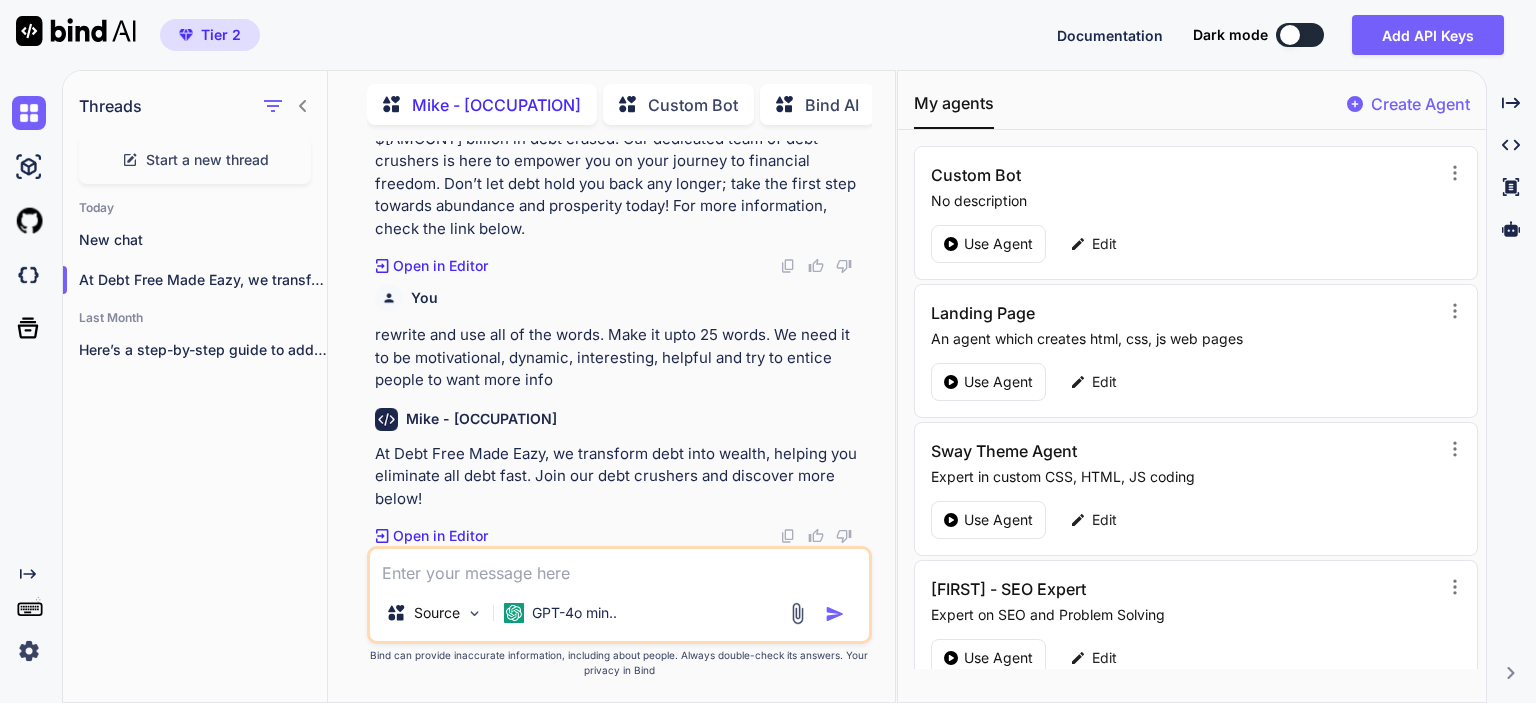 scroll, scrollTop: 3637, scrollLeft: 0, axis: vertical 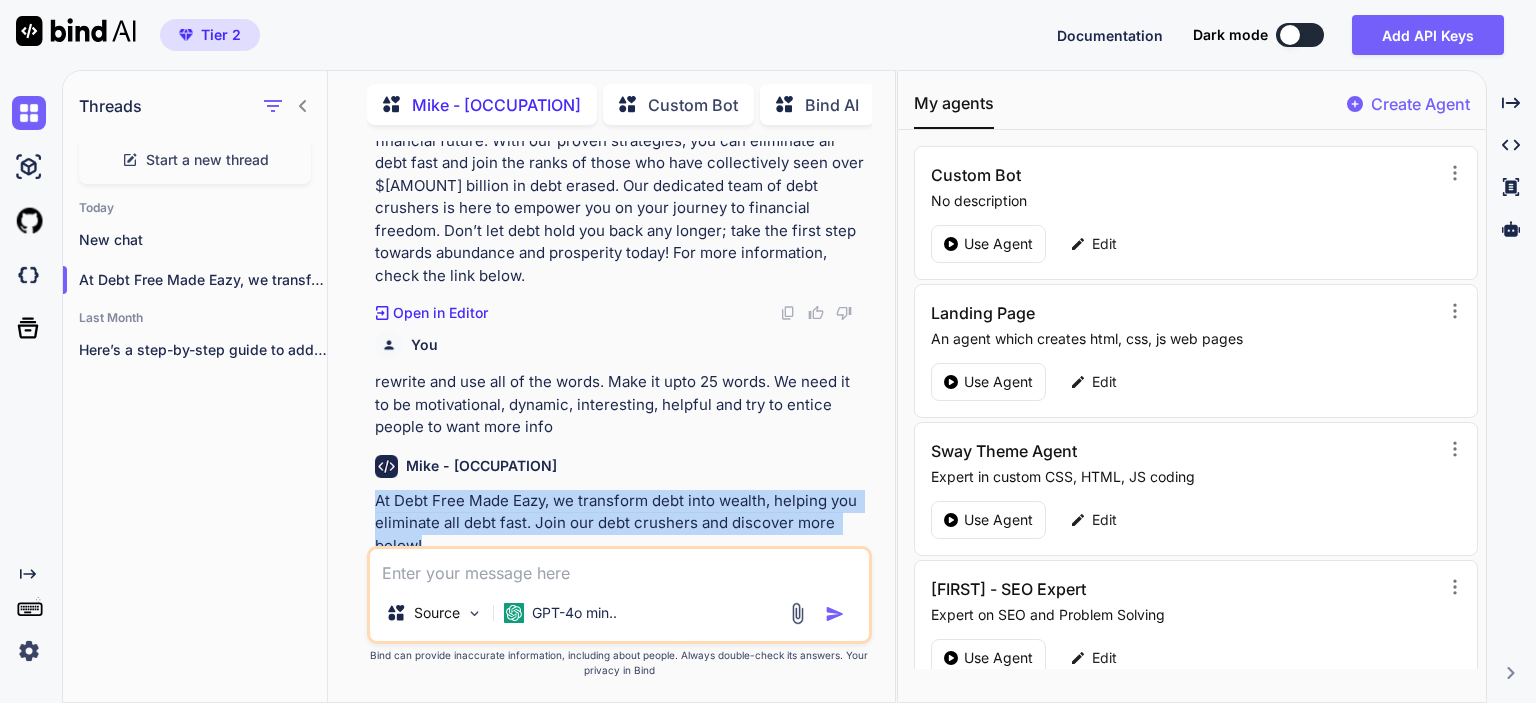 drag, startPoint x: 376, startPoint y: 448, endPoint x: 436, endPoint y: 509, distance: 85.56284 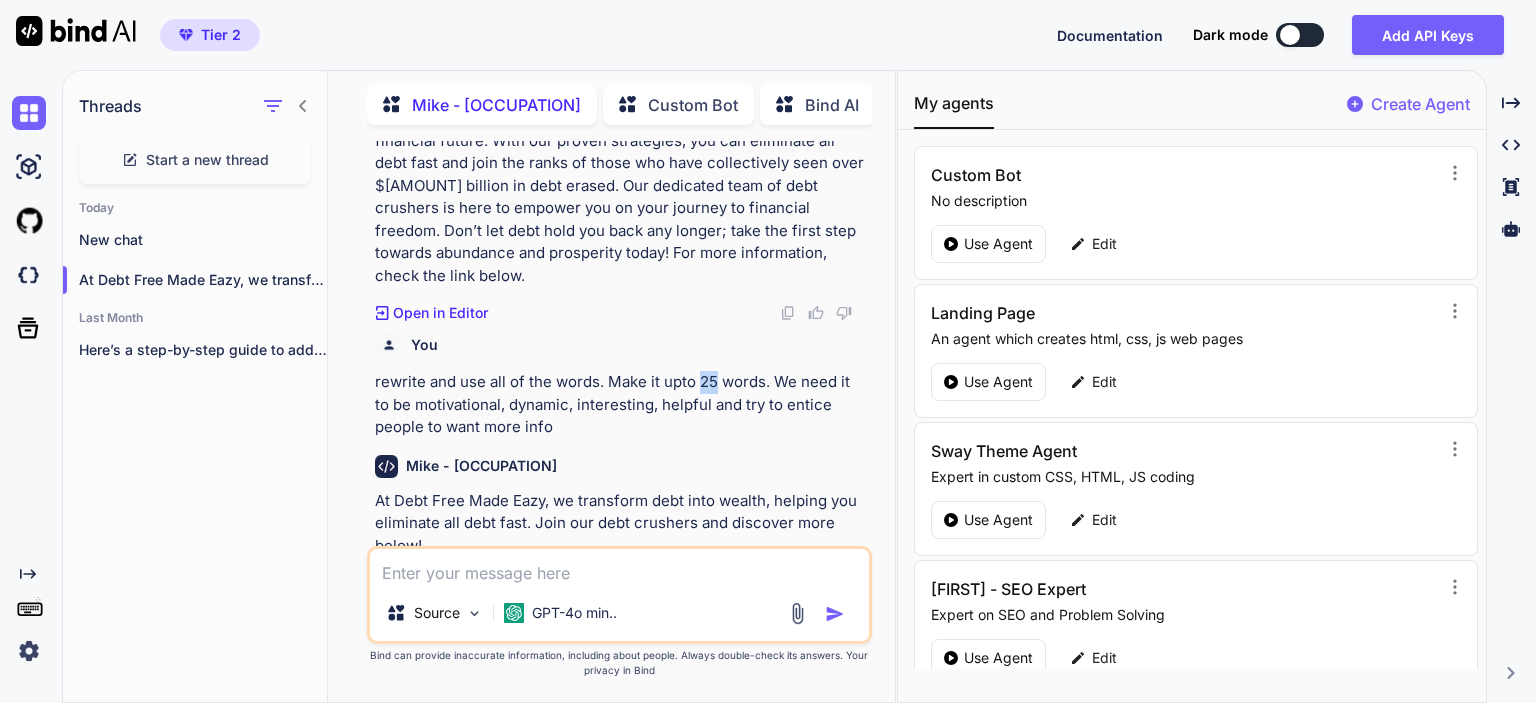 drag, startPoint x: 700, startPoint y: 335, endPoint x: 717, endPoint y: 335, distance: 17 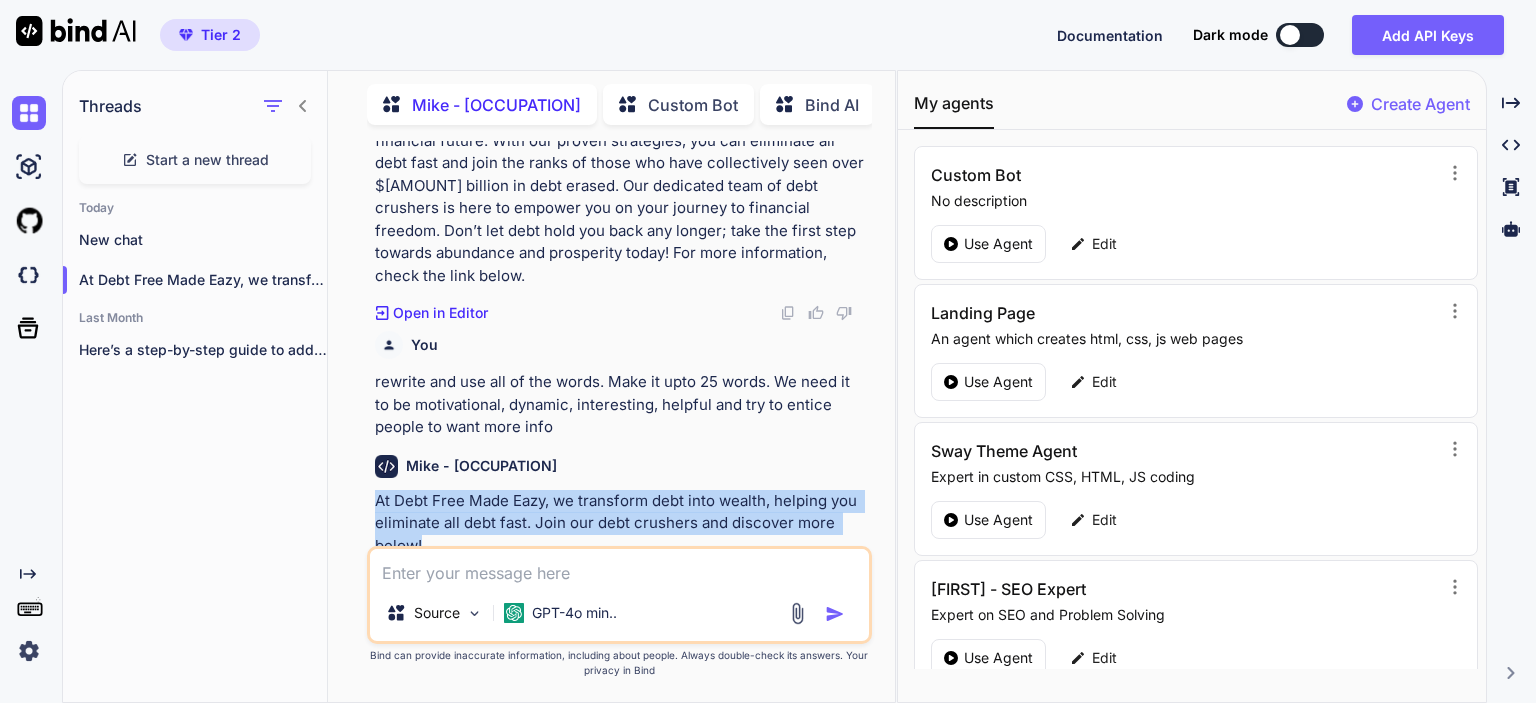 drag, startPoint x: 377, startPoint y: 448, endPoint x: 440, endPoint y: 495, distance: 78.60026 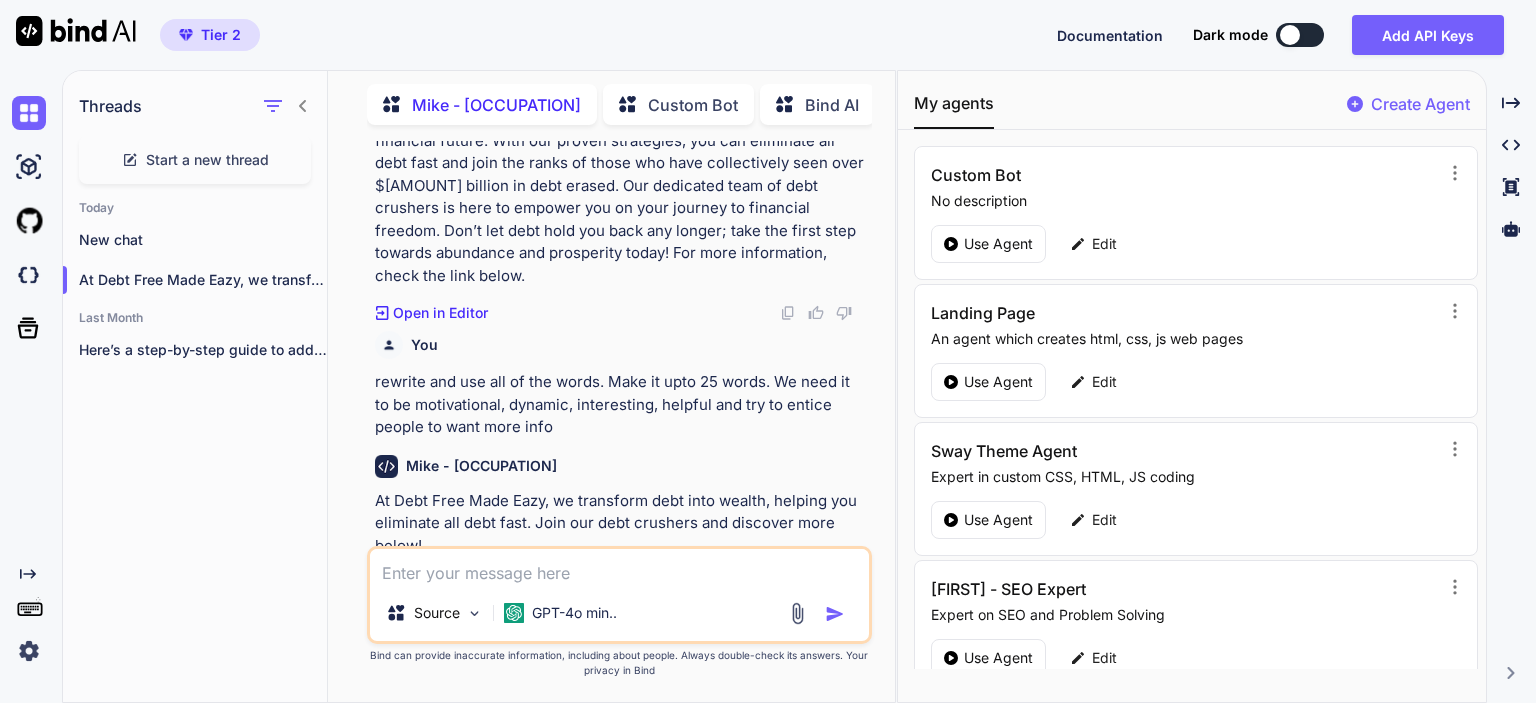 click at bounding box center [619, 567] 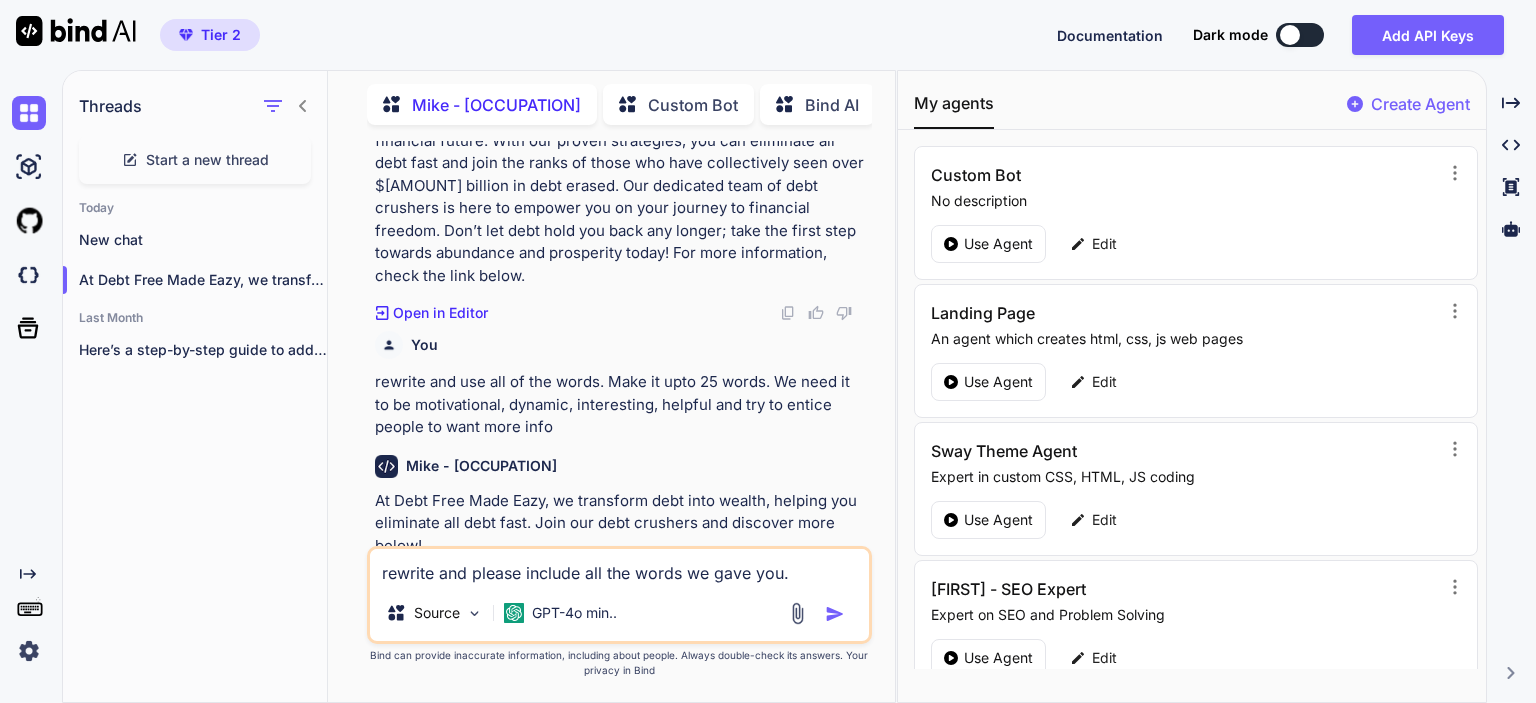 type on "rewrite and please include all the words we gave you." 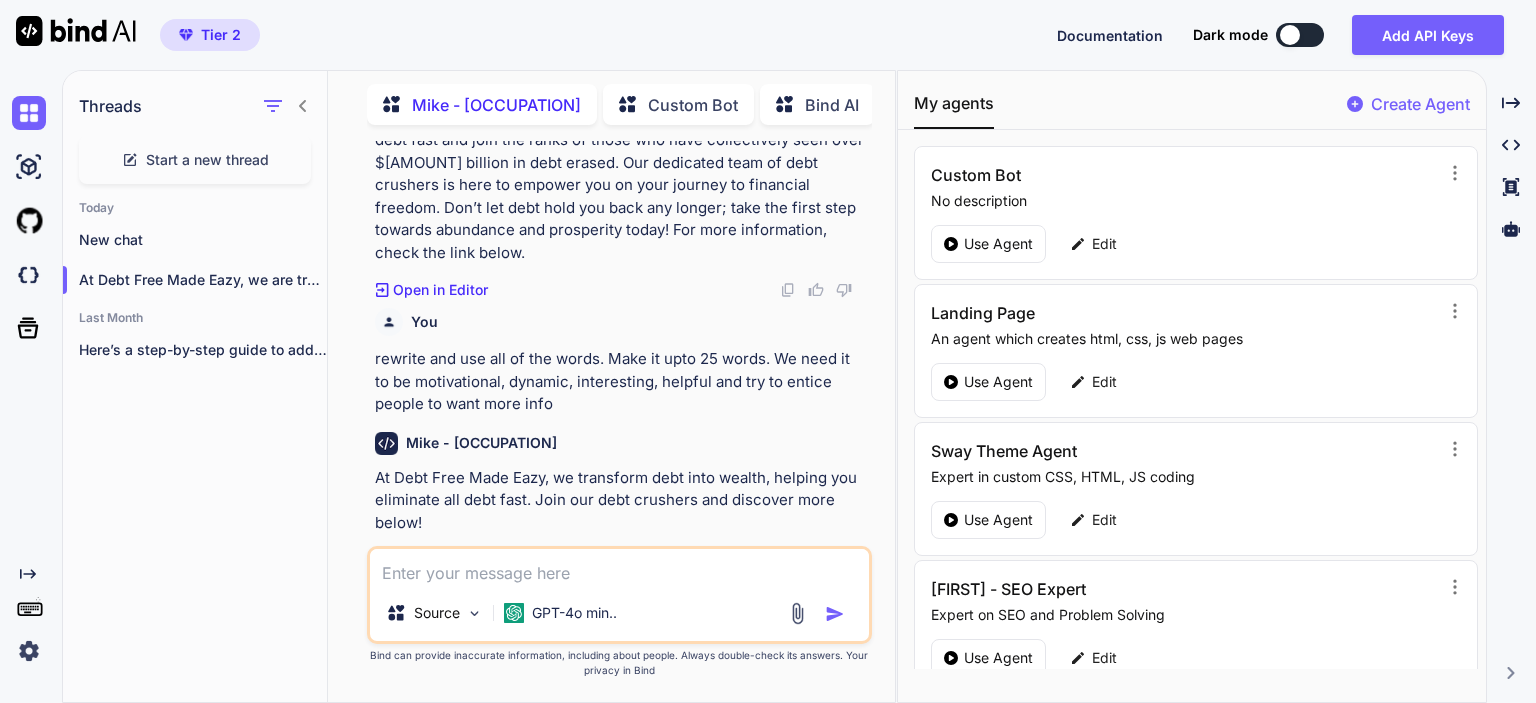 scroll, scrollTop: 3562, scrollLeft: 0, axis: vertical 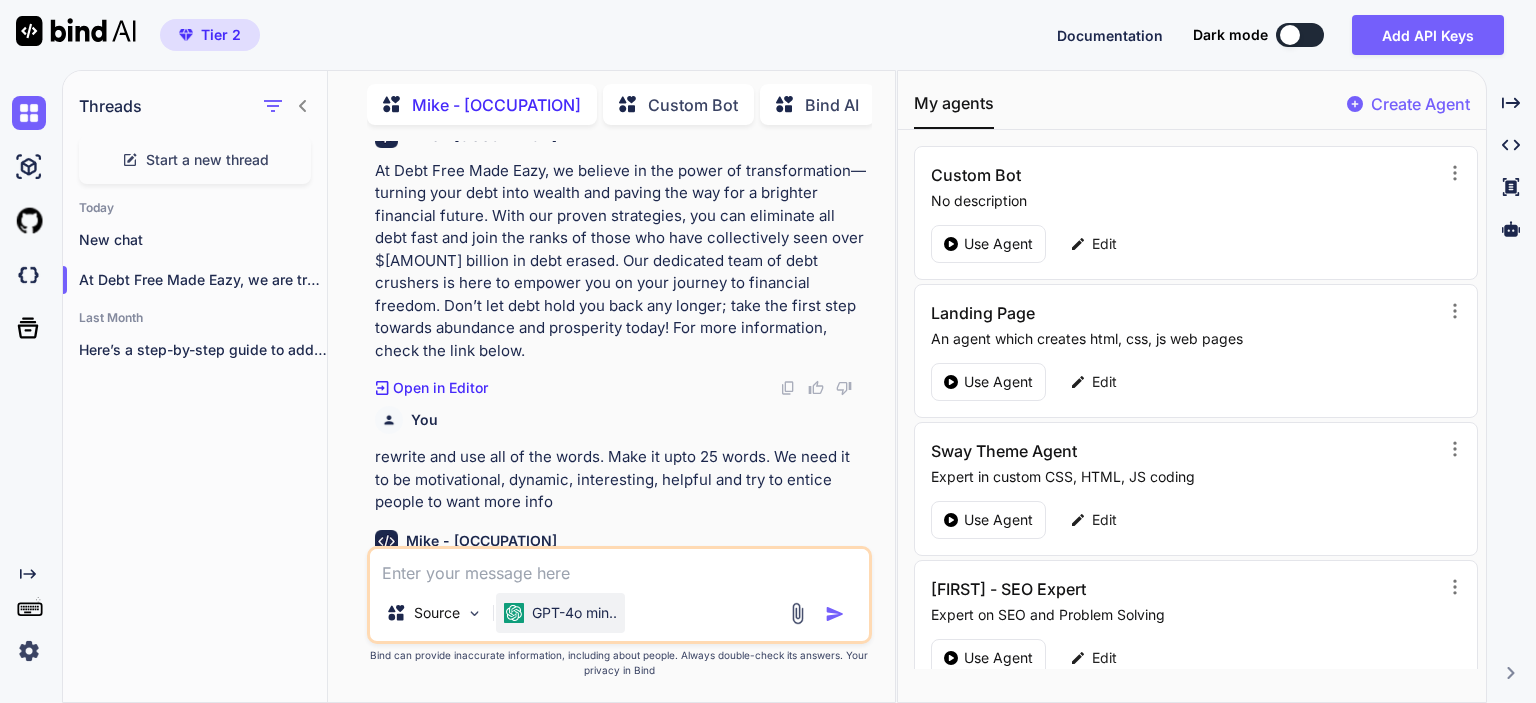 click on "GPT-4o min.." at bounding box center [574, 613] 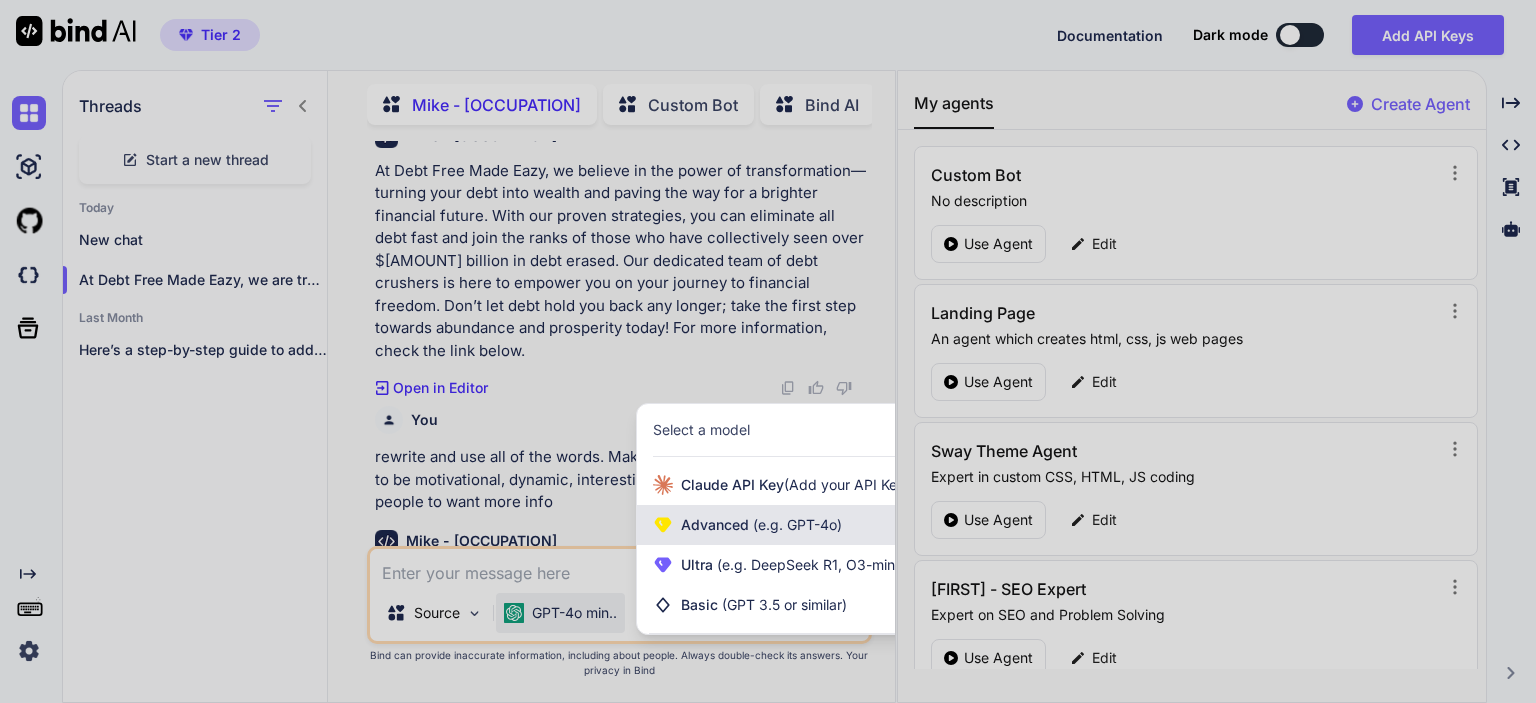 click on "Advanced     (e.g. GPT-4o)" at bounding box center [761, 525] 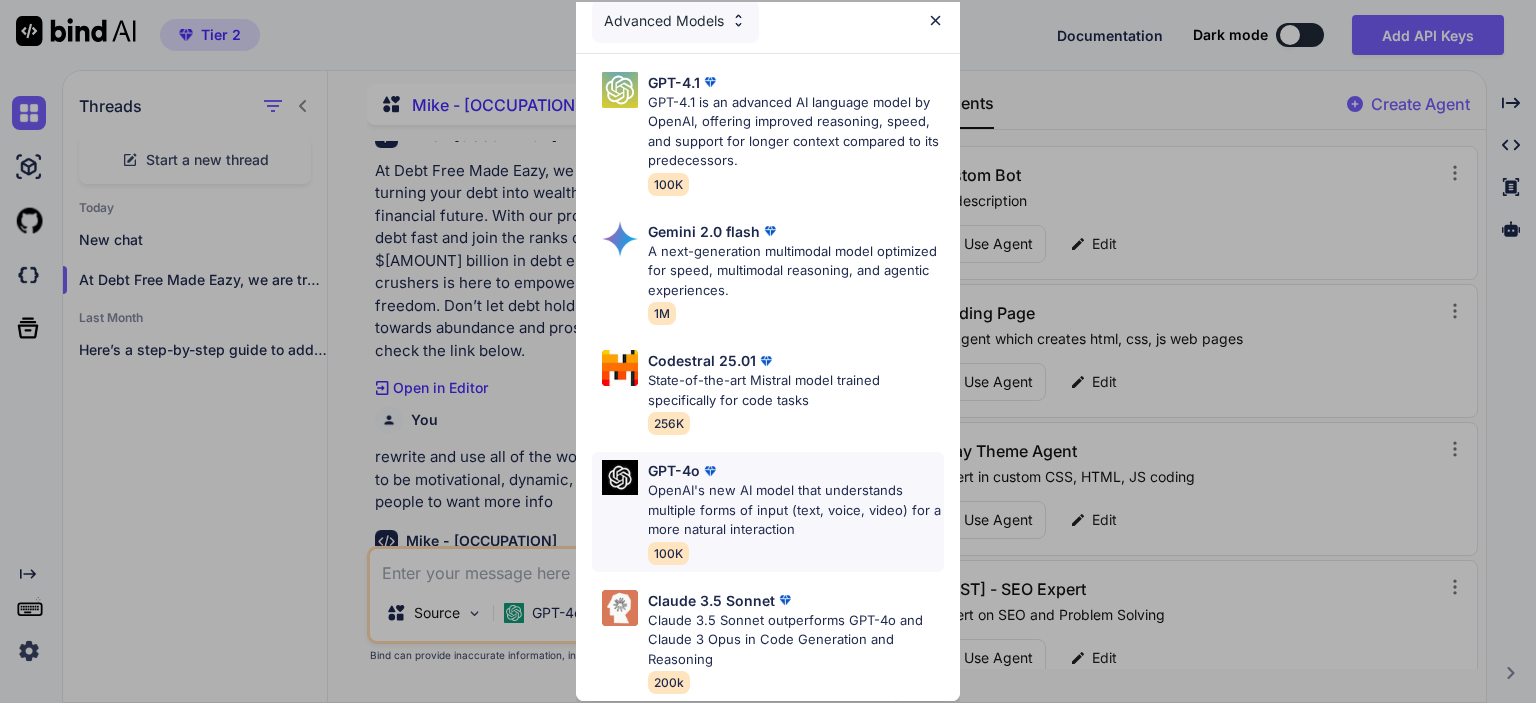 scroll, scrollTop: 0, scrollLeft: 0, axis: both 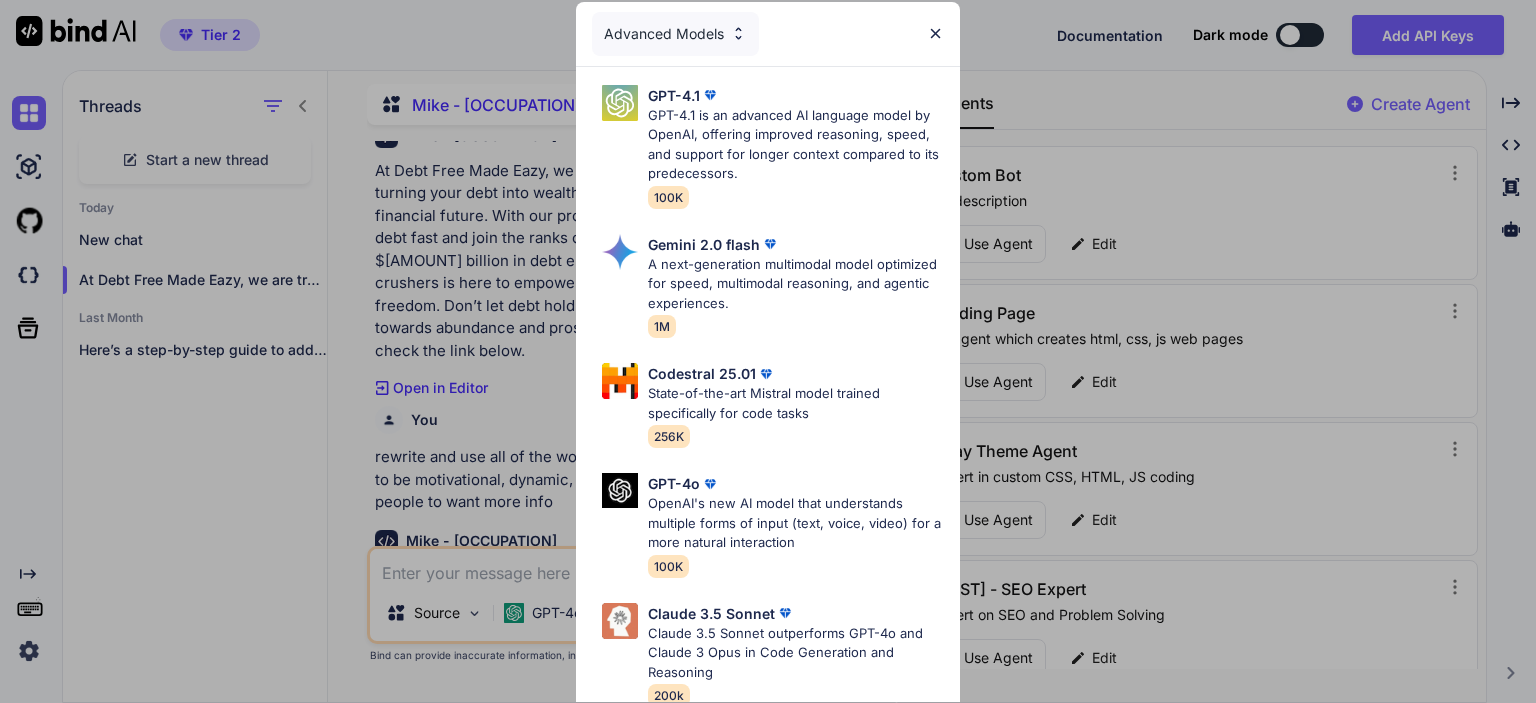 click at bounding box center [738, 33] 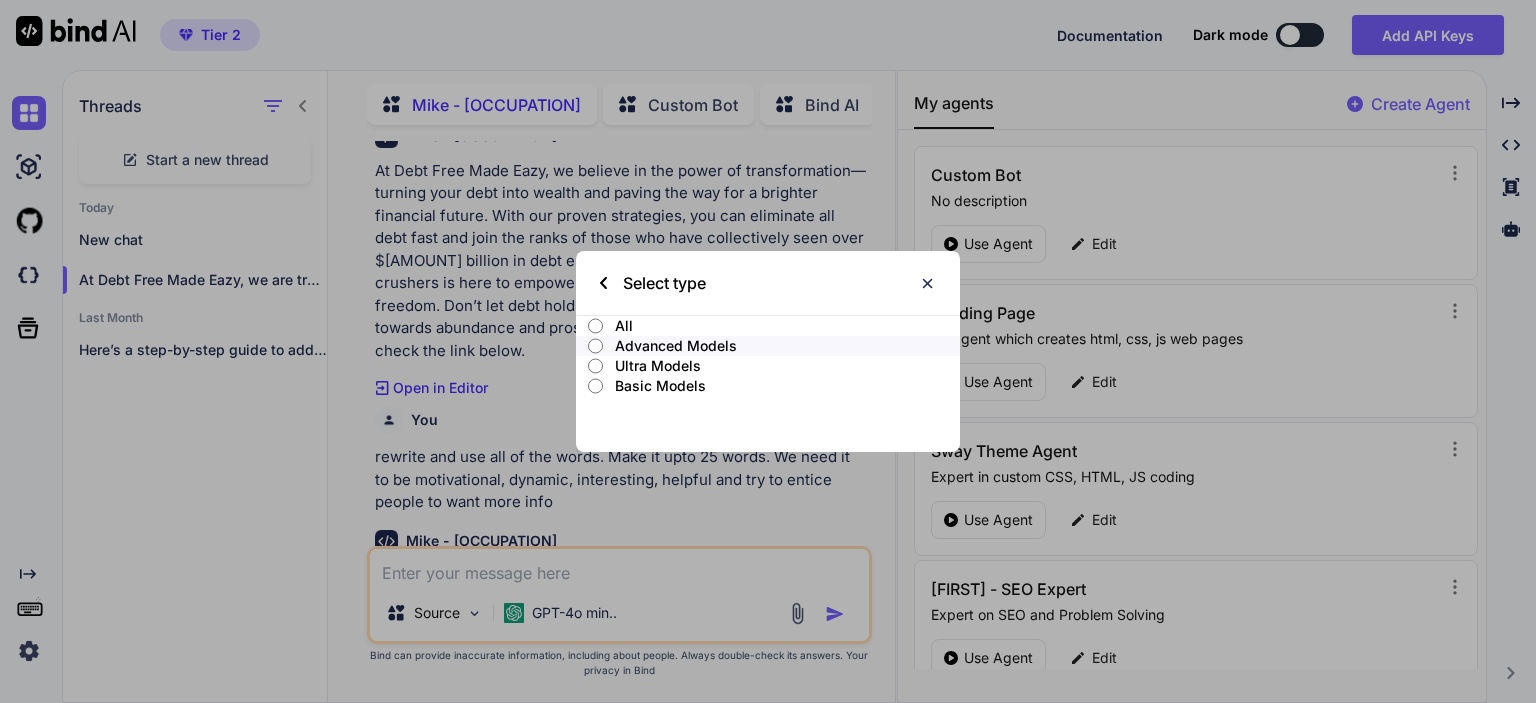 click on "All" at bounding box center (595, 326) 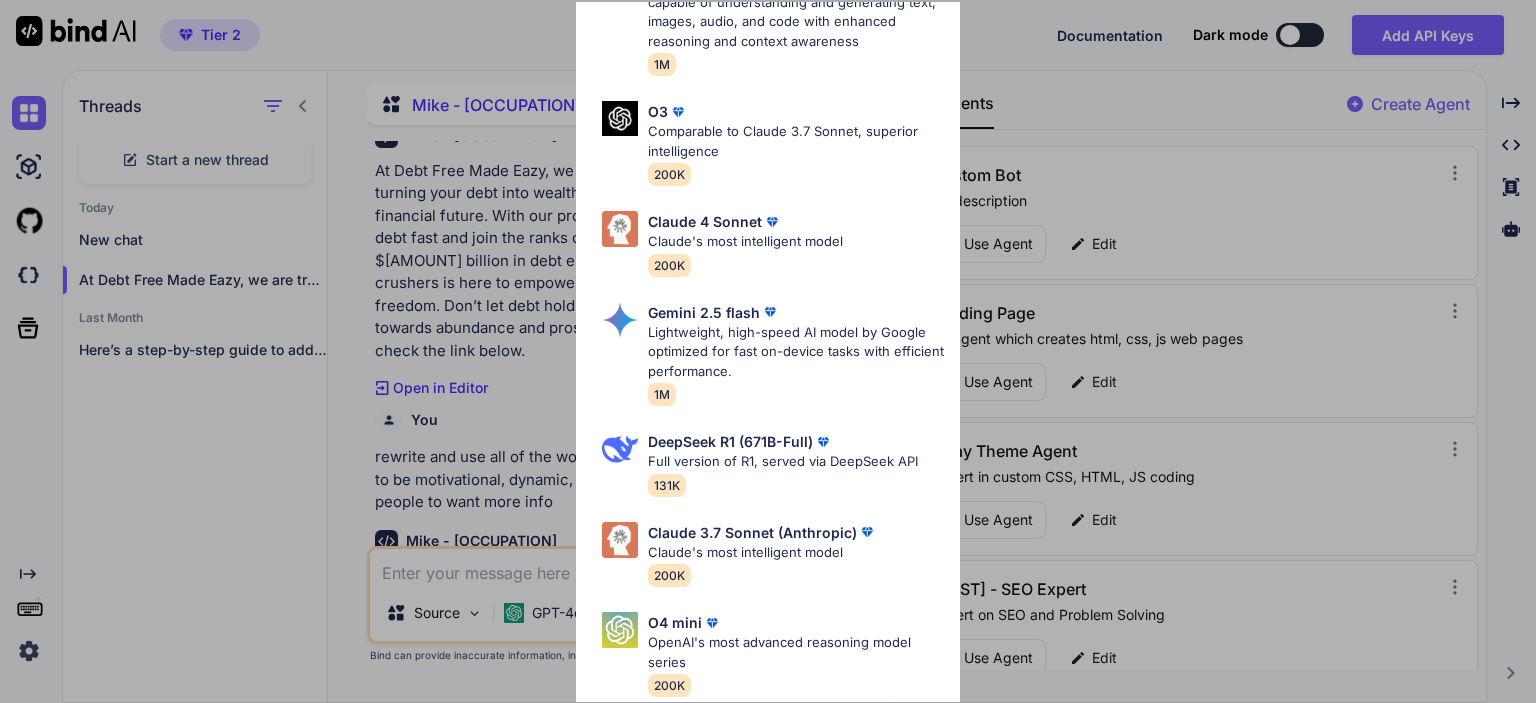 scroll, scrollTop: 800, scrollLeft: 0, axis: vertical 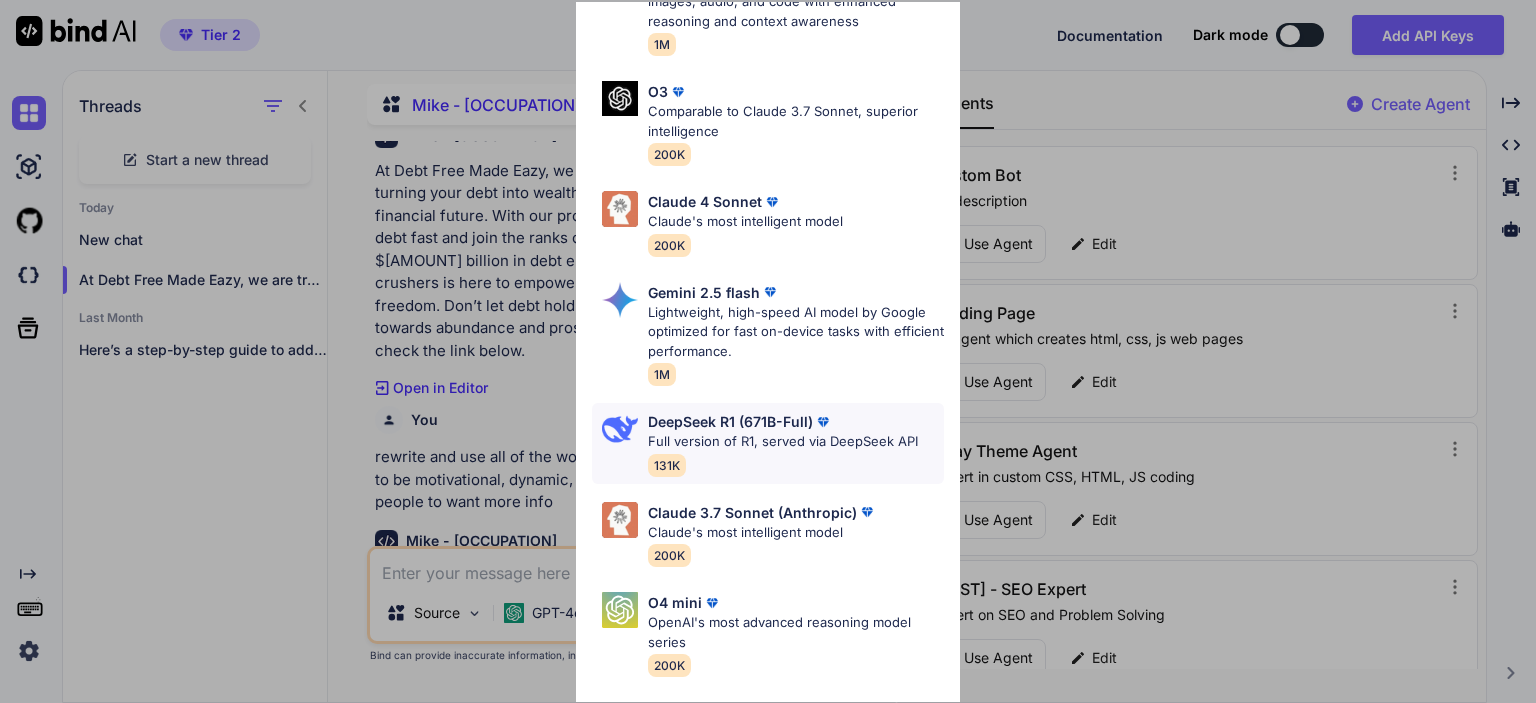 click on "Full version of R1, served via DeepSeek API" at bounding box center (783, 442) 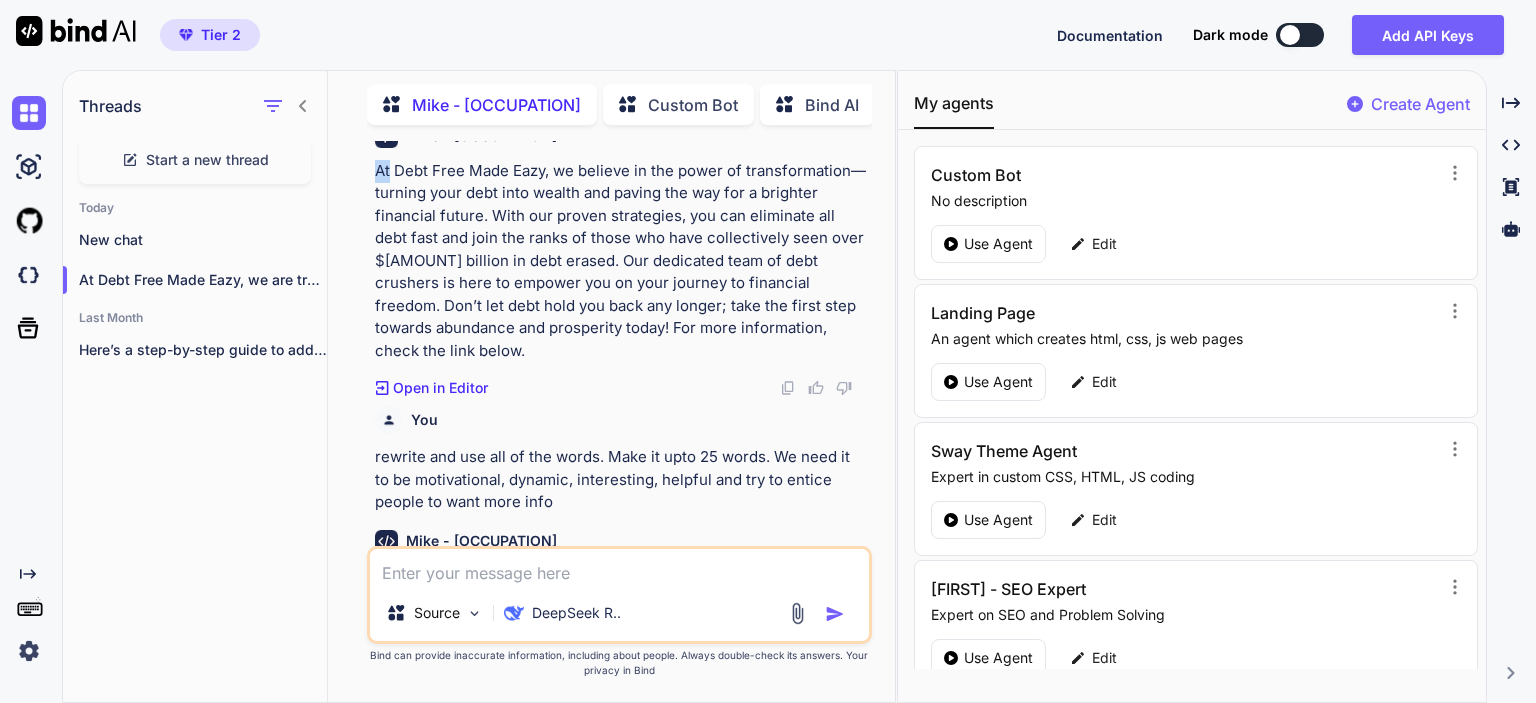 scroll, scrollTop: 3533, scrollLeft: 0, axis: vertical 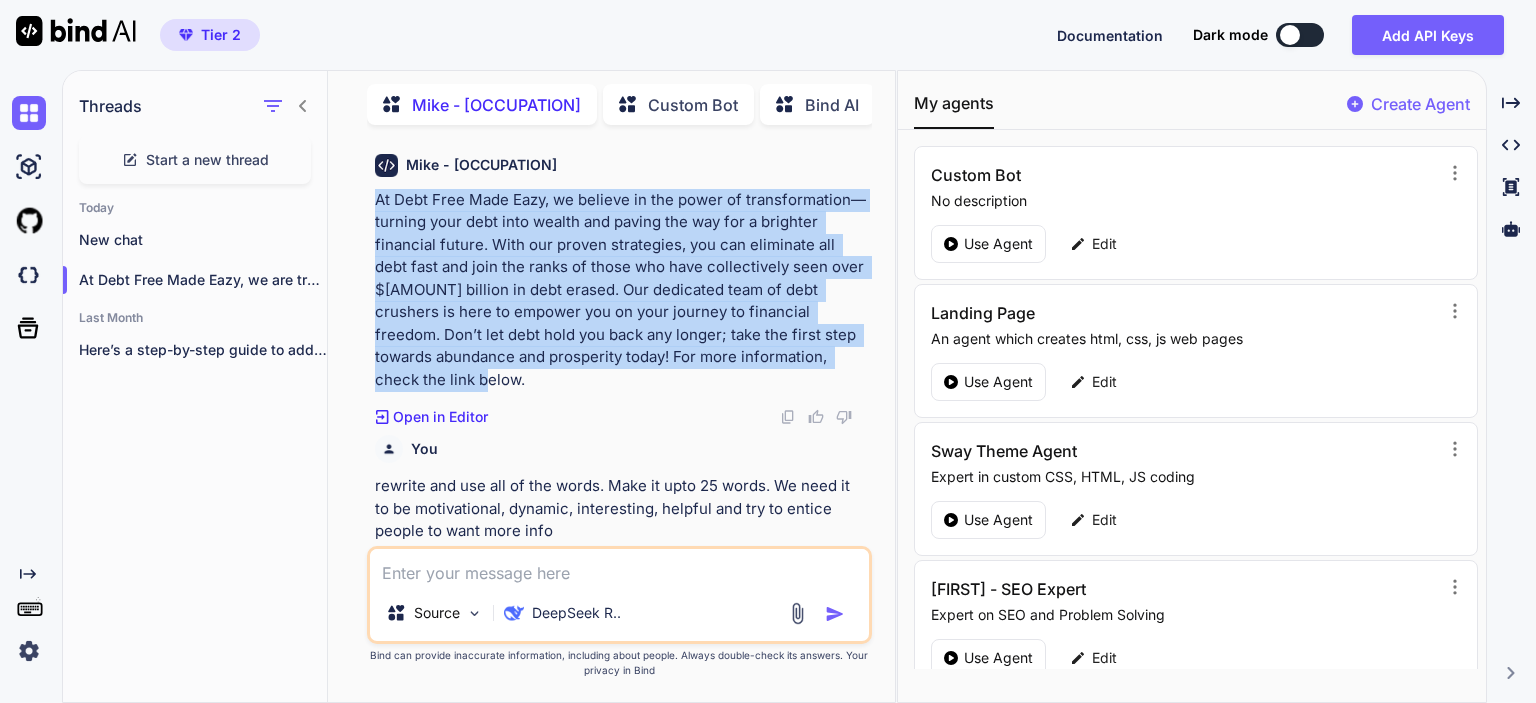 drag, startPoint x: 377, startPoint y: 146, endPoint x: 807, endPoint y: 331, distance: 468.10788 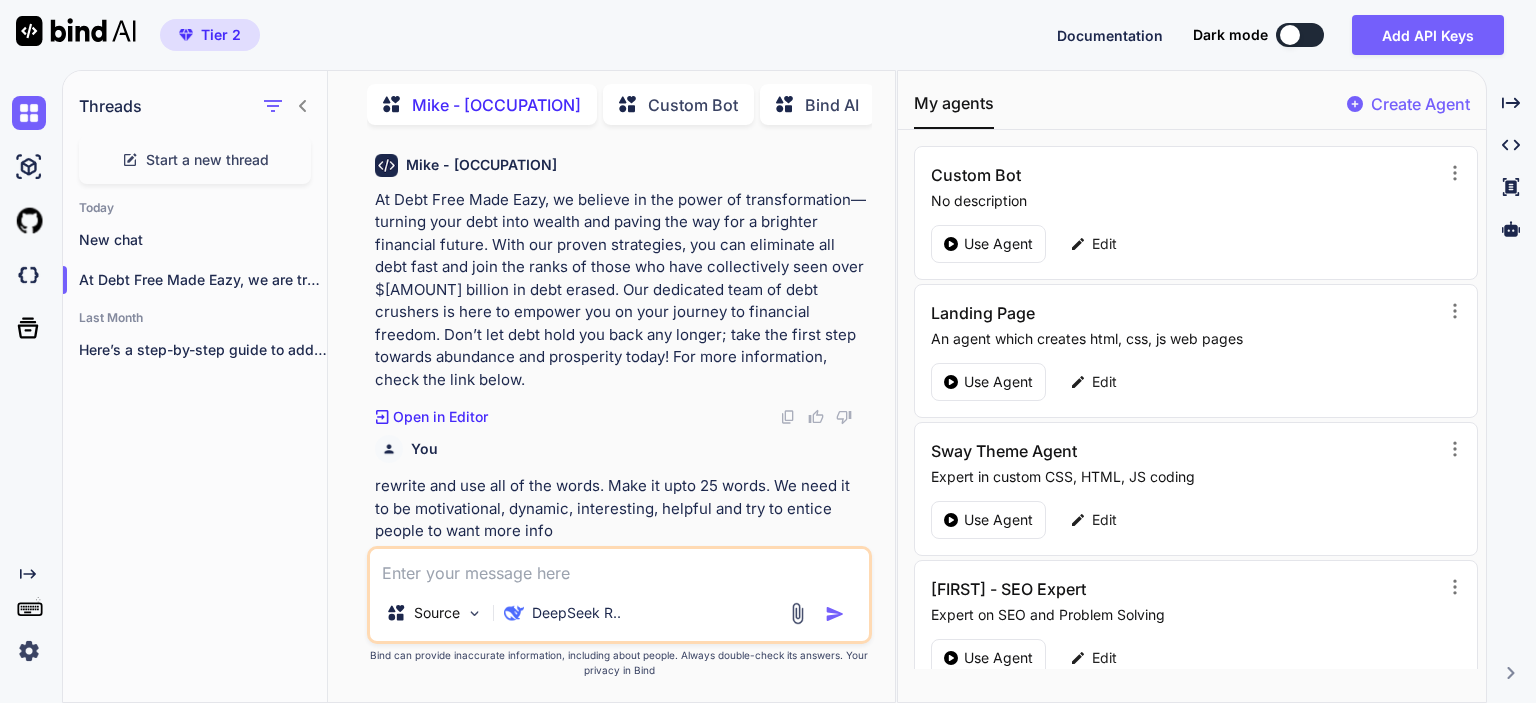 click at bounding box center (619, 567) 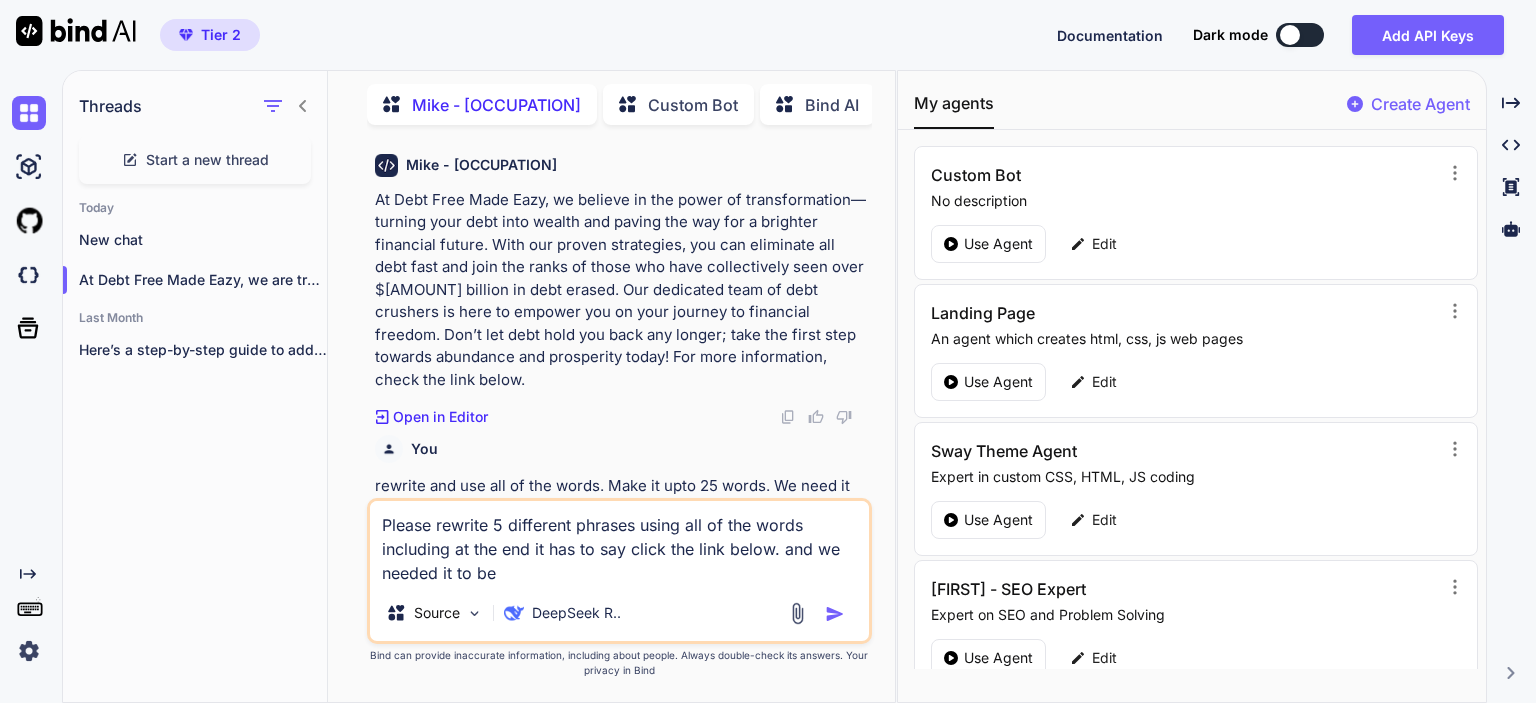 paste on "At Debt Free Made Eazy, we believe in the power of transformation—turning your debt into wealth and paving the way for a brighter financial future. With our proven strategies, you can eliminate all debt fast and join the ranks of those who have collectively seen over $[AMOUNT] billion in debt erased. Our dedicated team of debt crushers is here to empower you on your journey to financial freedom. Don’t let debt hold you back any longer; take the first step towards abundance and prosperity today! For more information, check the link below." 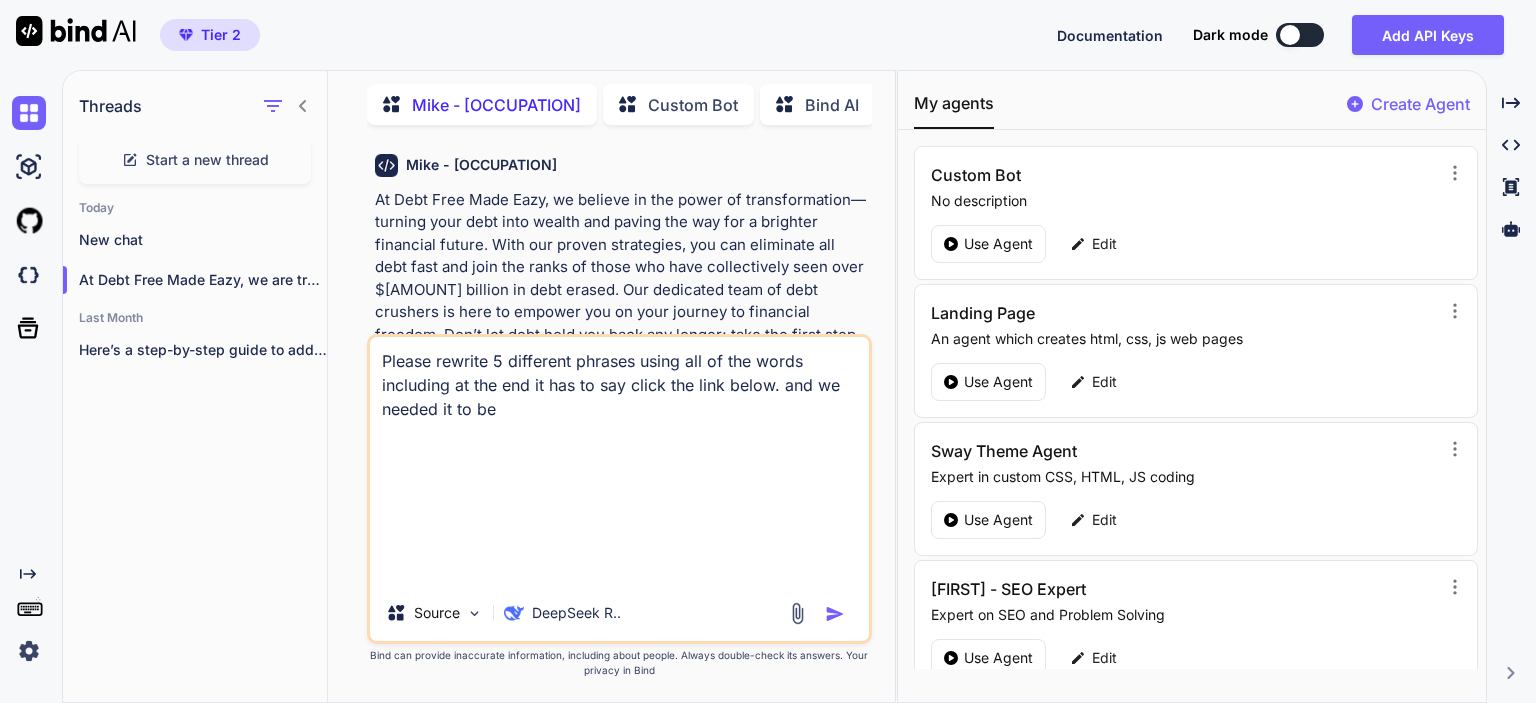 scroll, scrollTop: 0, scrollLeft: 0, axis: both 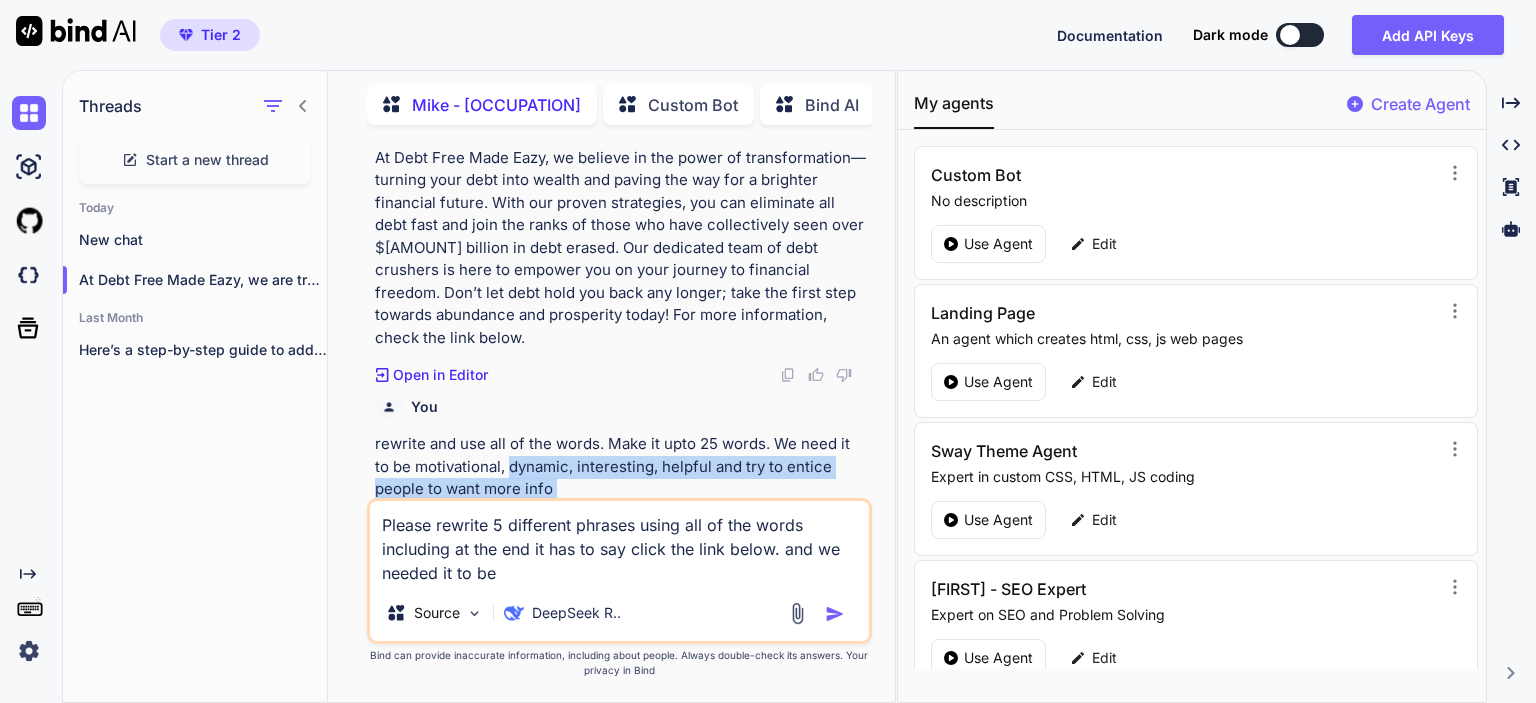 drag, startPoint x: 492, startPoint y: 463, endPoint x: 501, endPoint y: 486, distance: 24.698177 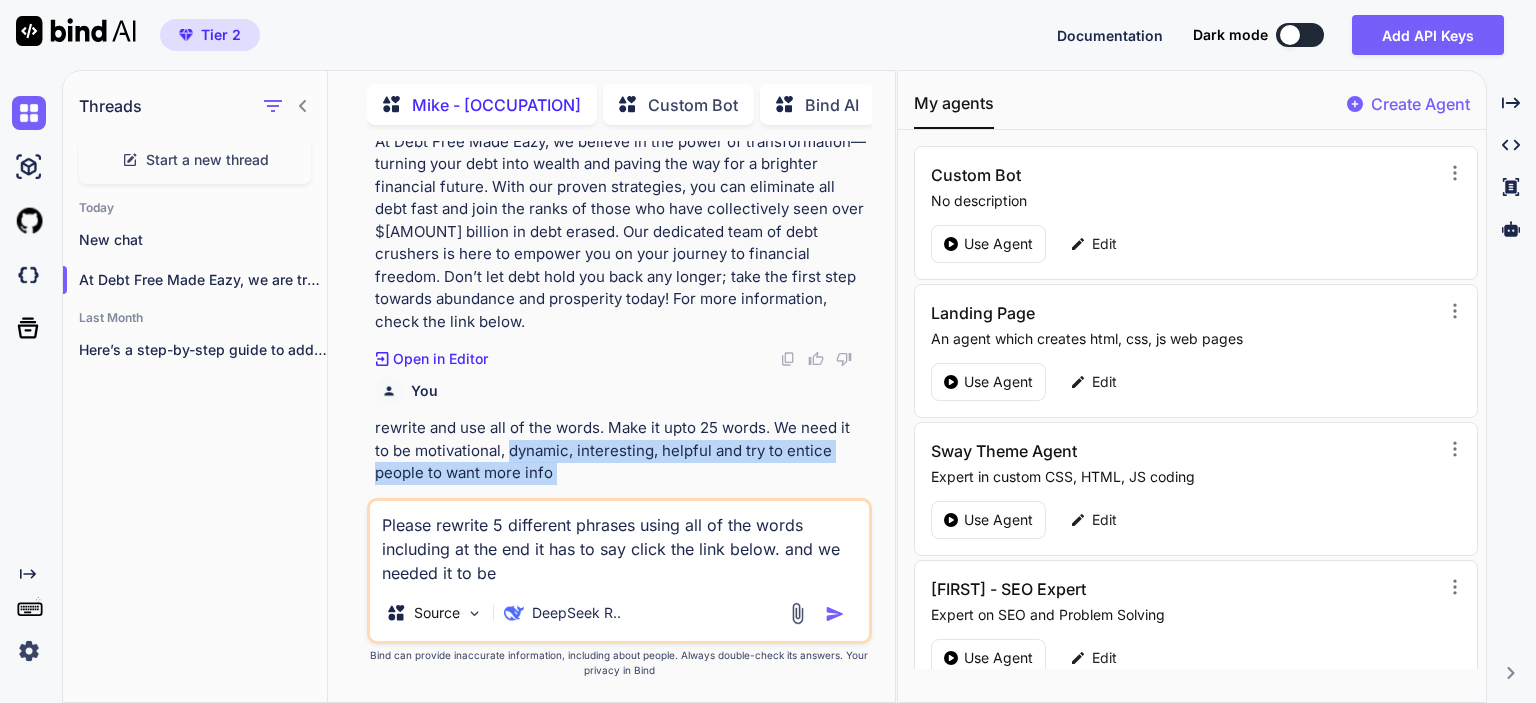 click on "rewrite and use all of the words. Make it upto 25 words. We need it to be motivational, dynamic, interesting, helpful and try to entice people to want more info" at bounding box center (621, 451) 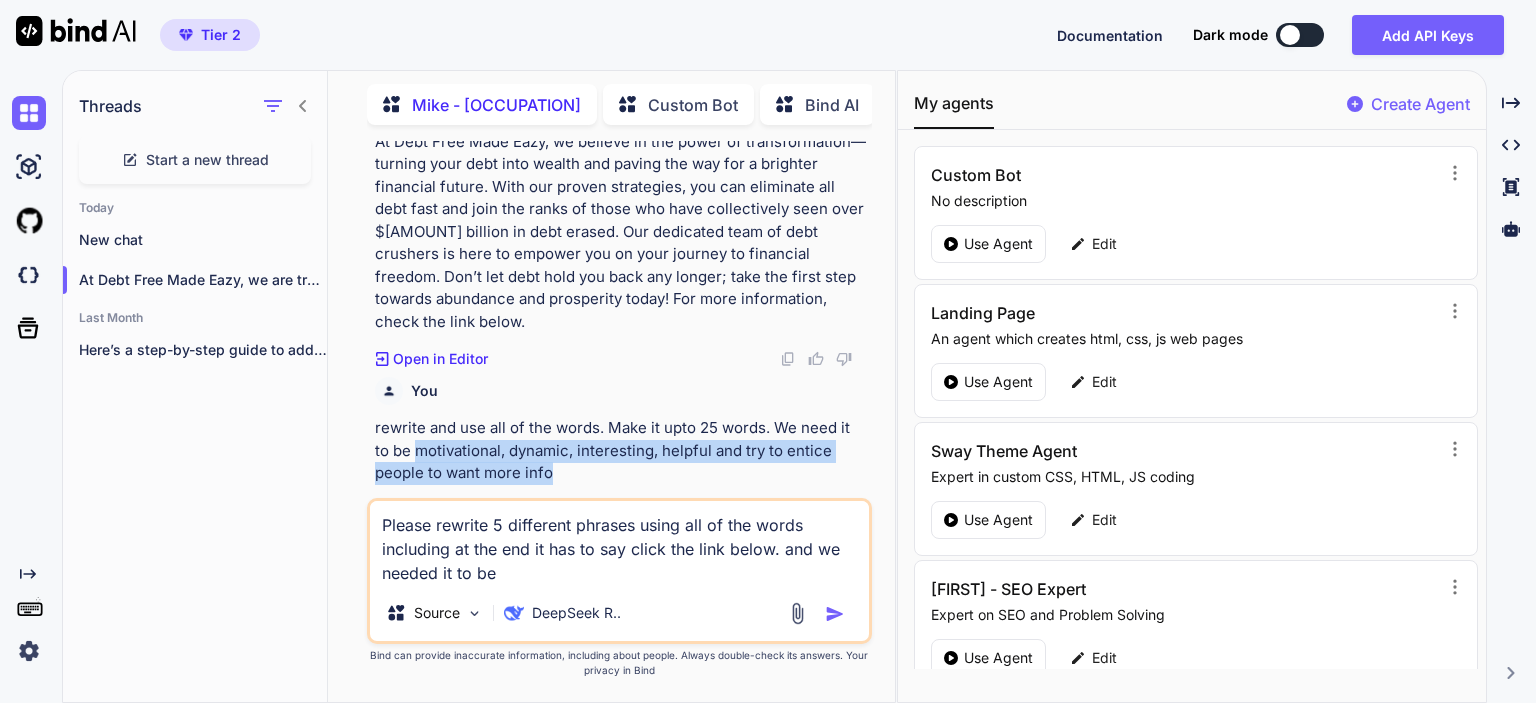 drag, startPoint x: 396, startPoint y: 407, endPoint x: 520, endPoint y: 429, distance: 125.93649 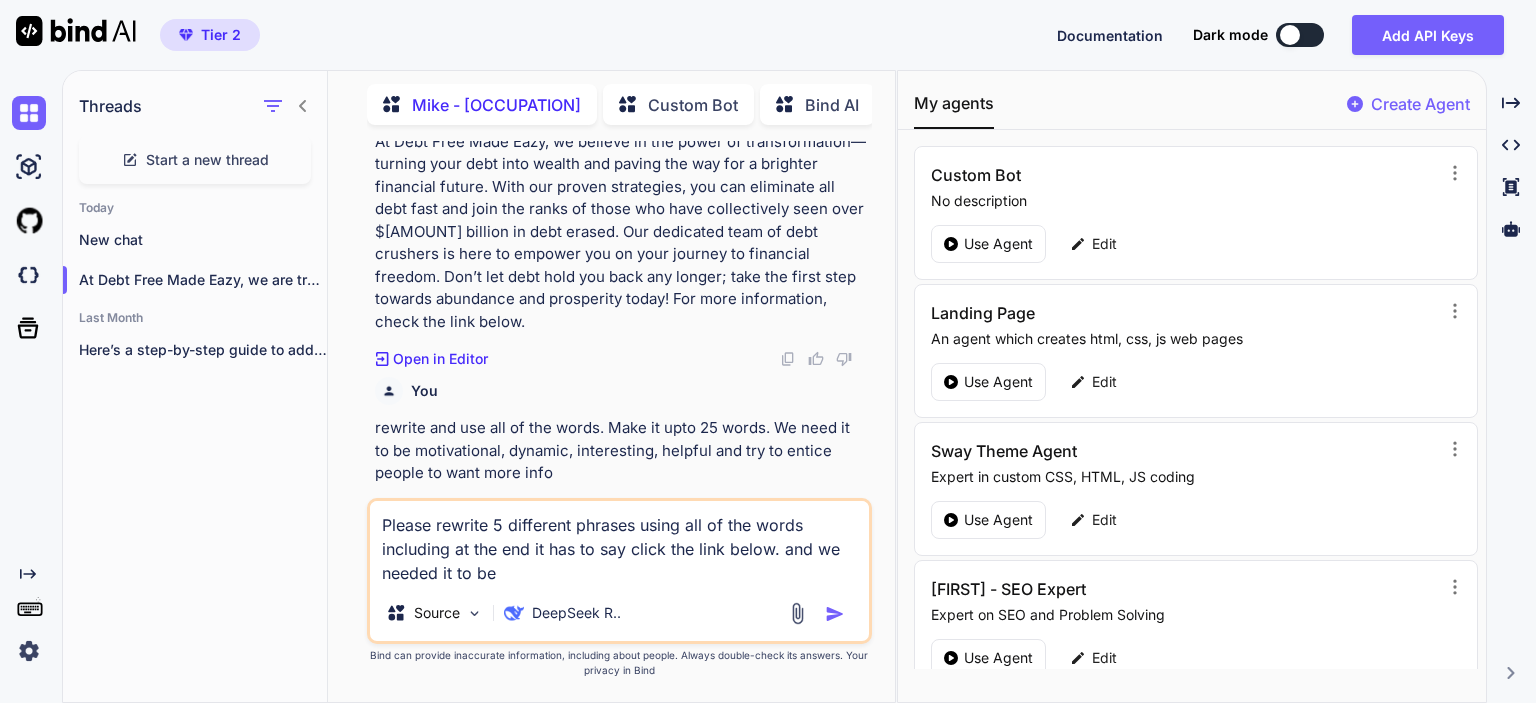 click on "Please rewrite 5 different phrases using all of the words including at the end it has to say click the link below. and we needed it to be" at bounding box center [619, 543] 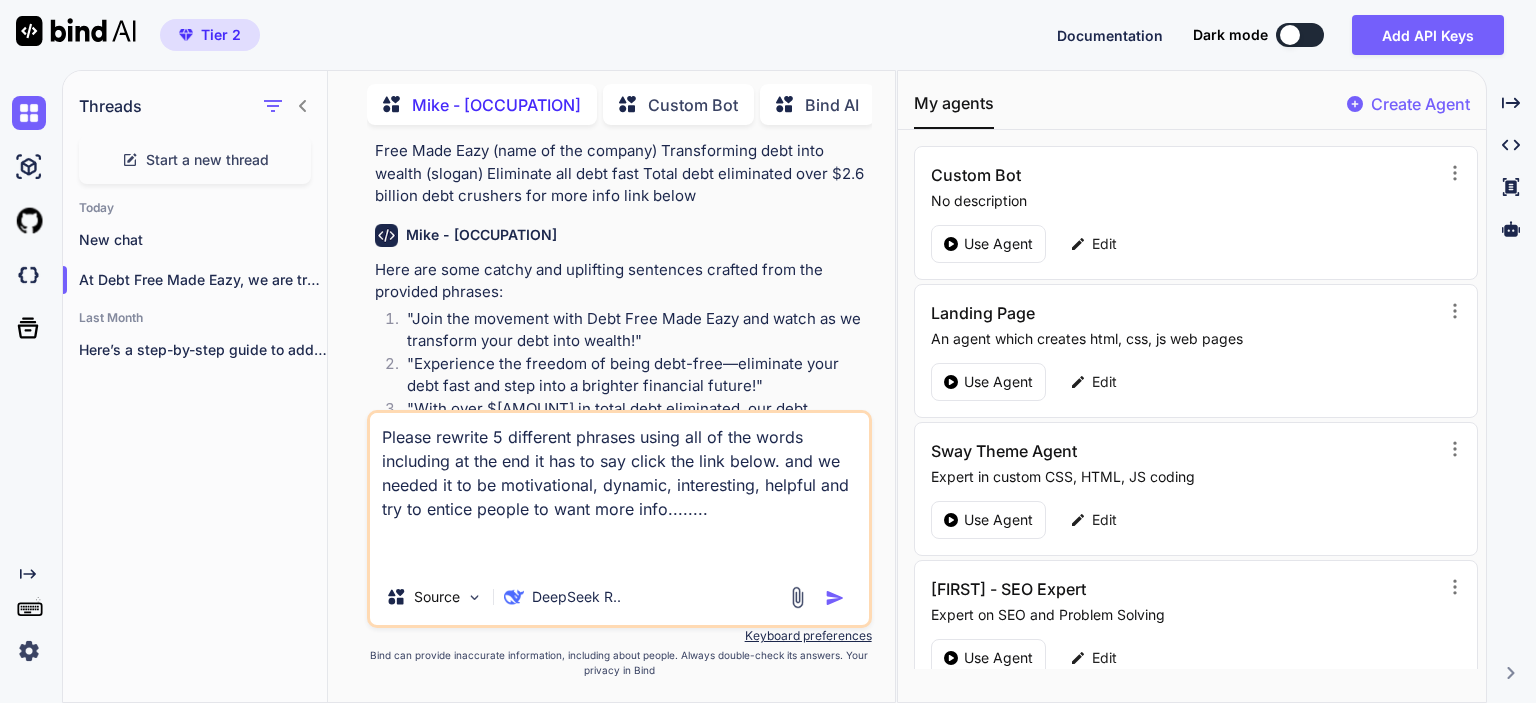 scroll, scrollTop: 2791, scrollLeft: 0, axis: vertical 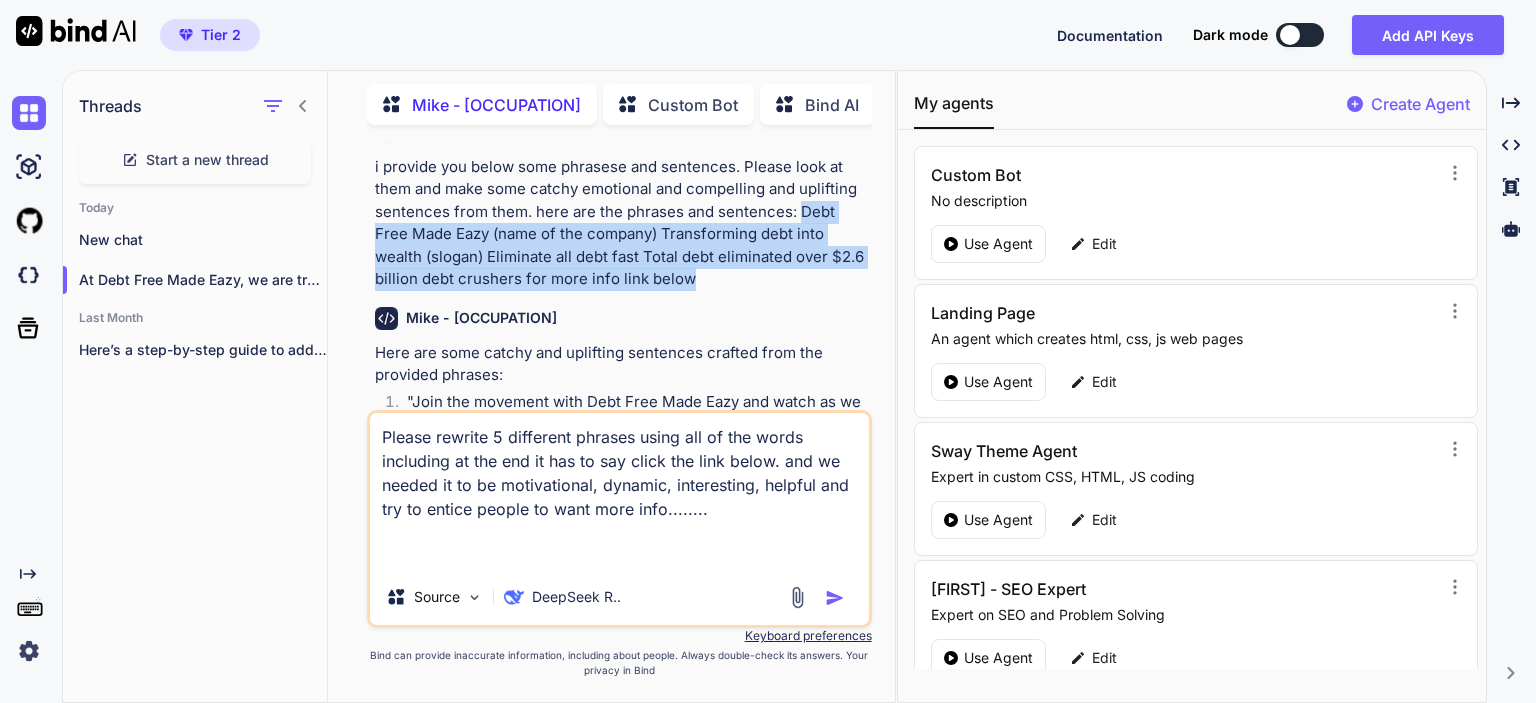 drag, startPoint x: 796, startPoint y: 212, endPoint x: 796, endPoint y: 275, distance: 63 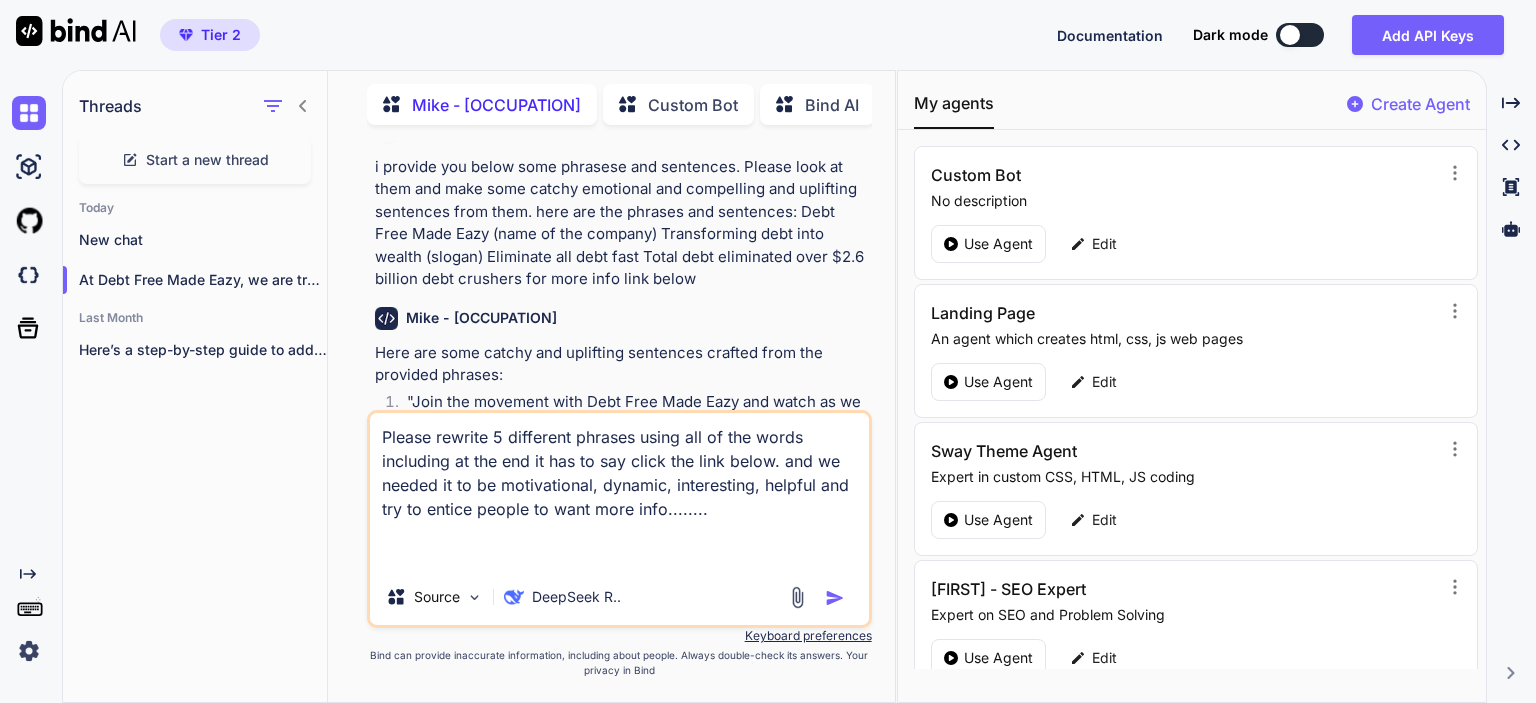 click on "Please rewrite 5 different phrases using all of the words including at the end it has to say click the link below. and we needed it to be motivational, dynamic, interesting, helpful and try to entice people to want more info........" at bounding box center (619, 491) 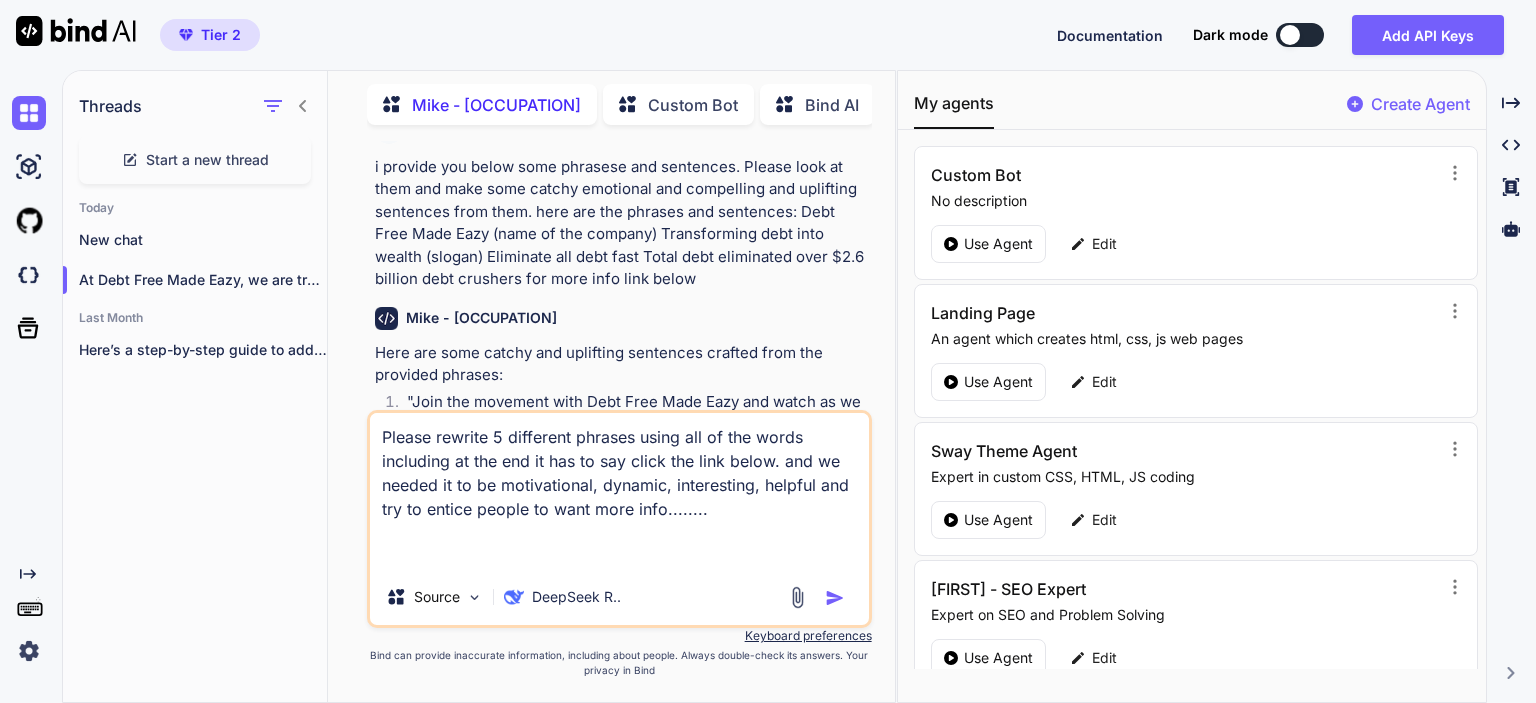 click on "Please rewrite 5 different phrases using all of the words including at the end it has to say click the link below. and we needed it to be motivational, dynamic, interesting, helpful and try to entice people to want more info........" at bounding box center (619, 491) 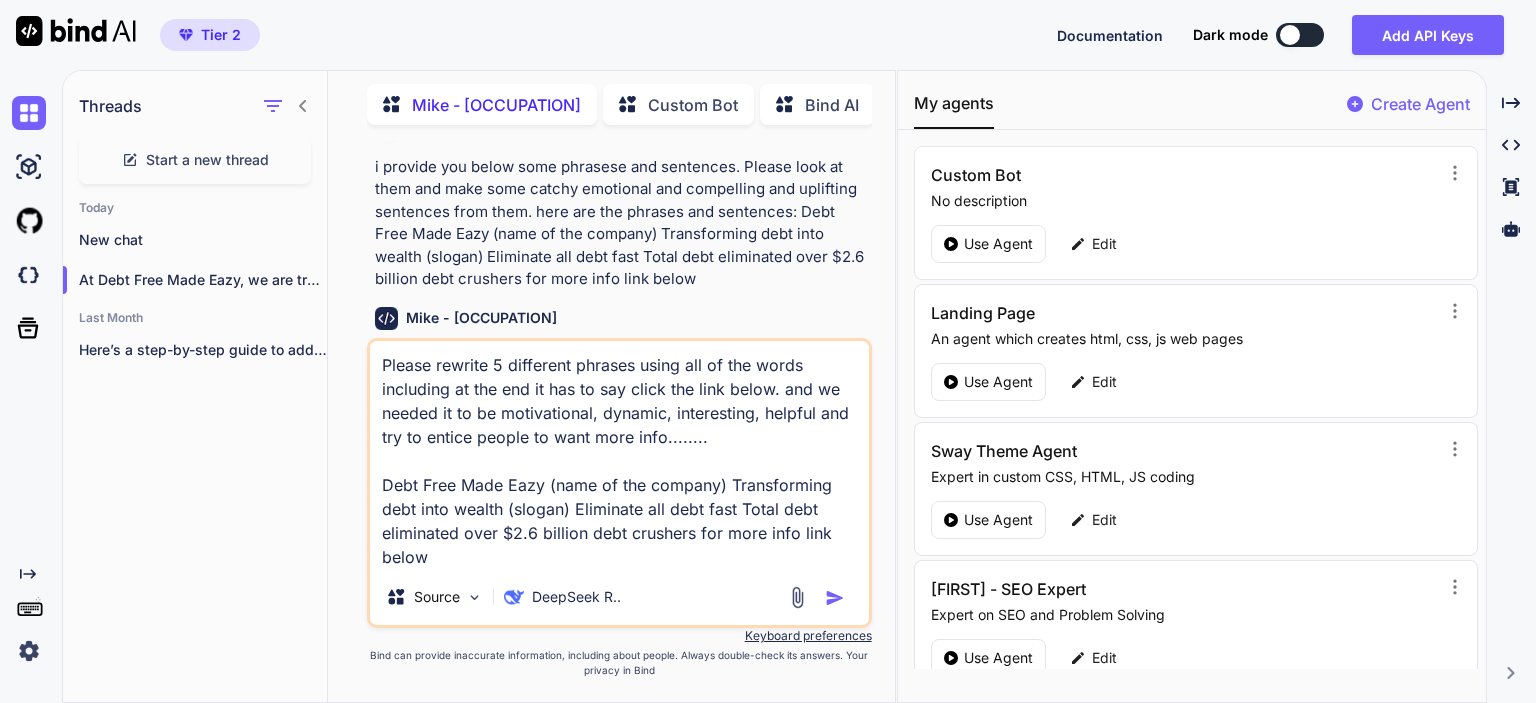 click on "Please rewrite 5 different phrases using all of the words including at the end it has to say click the link below. and we needed it to be motivational, dynamic, interesting, helpful and try to entice people to want more info........
Debt Free Made Eazy (name of the company) Transforming debt into wealth (slogan) Eliminate all debt fast Total debt eliminated over $2.6 billion debt crushers for more info link below" at bounding box center (619, 455) 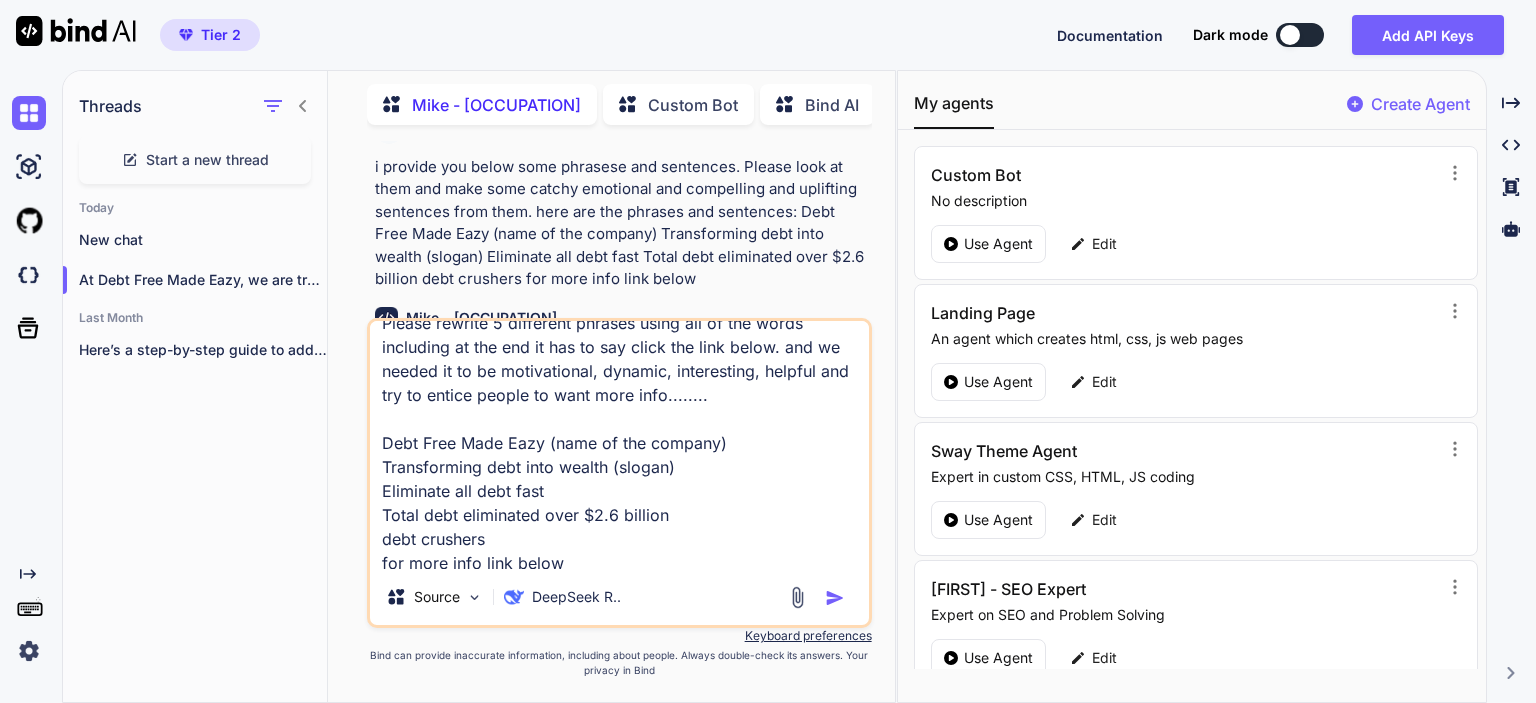 scroll, scrollTop: 28, scrollLeft: 0, axis: vertical 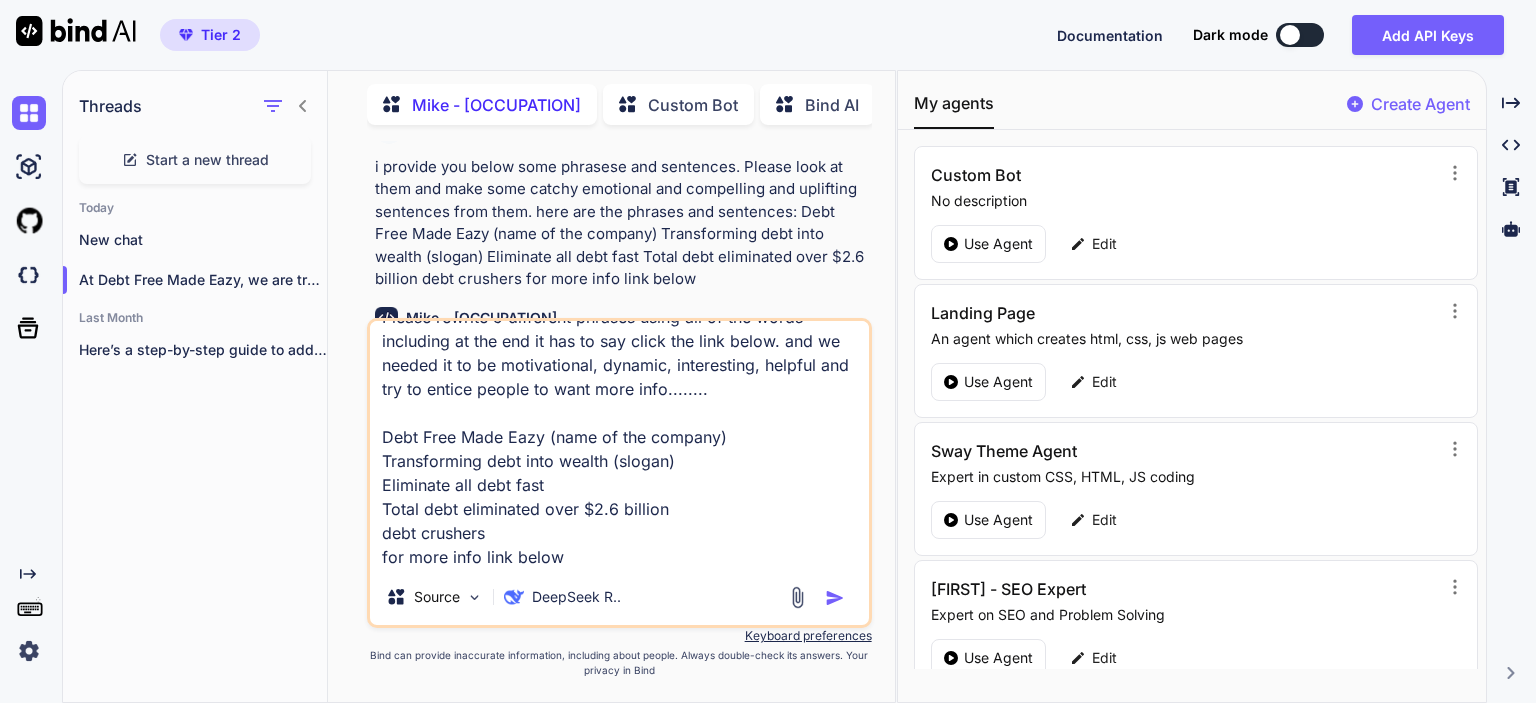 click on "Please rewrite 5 different phrases using all of the words including at the end it has to say click the link below. and we needed it to be motivational, dynamic, interesting, helpful and try to entice people to want more info........
Debt Free Made Eazy (name of the company)
Transforming debt into wealth (slogan)
Eliminate all debt fast
Total debt eliminated over $2.6 billion
debt crushers
for more info link below" at bounding box center [619, 445] 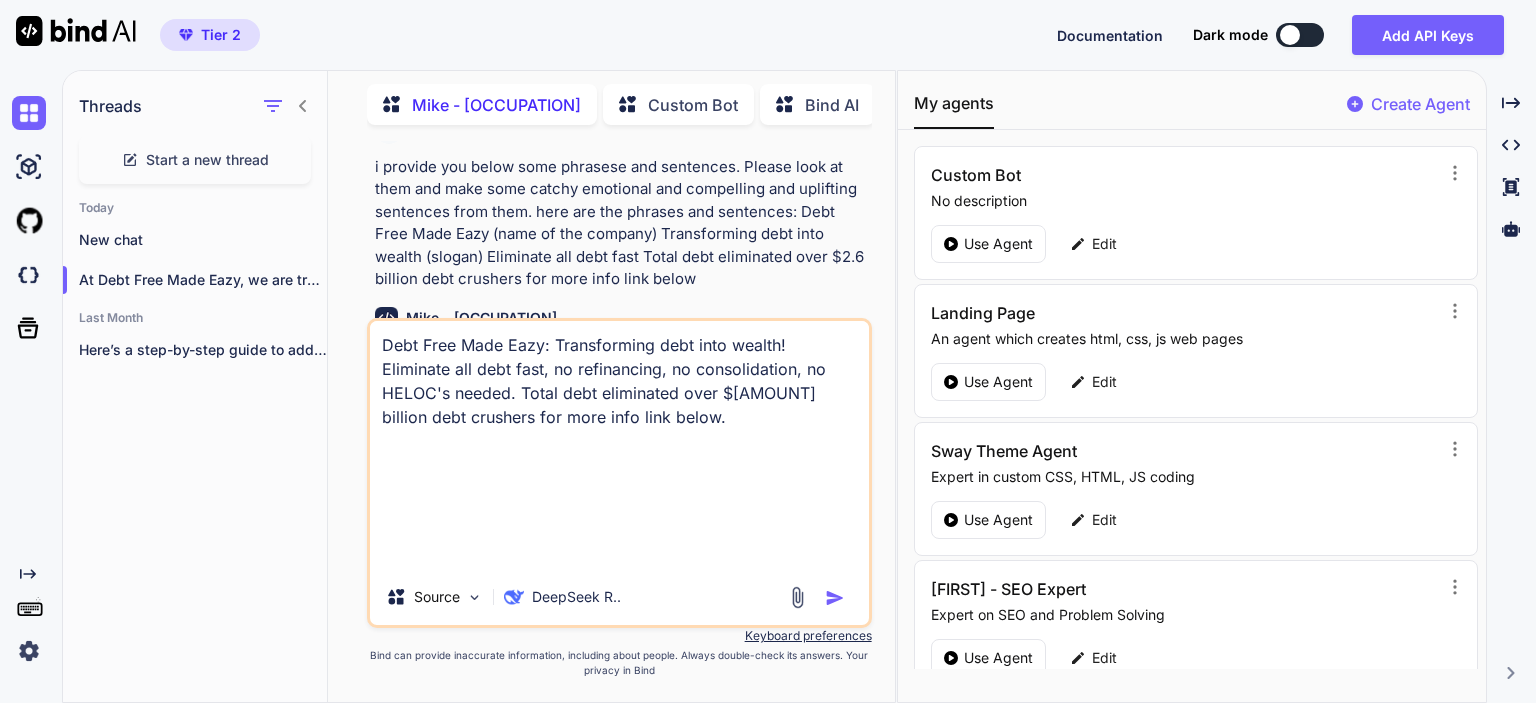scroll, scrollTop: 0, scrollLeft: 0, axis: both 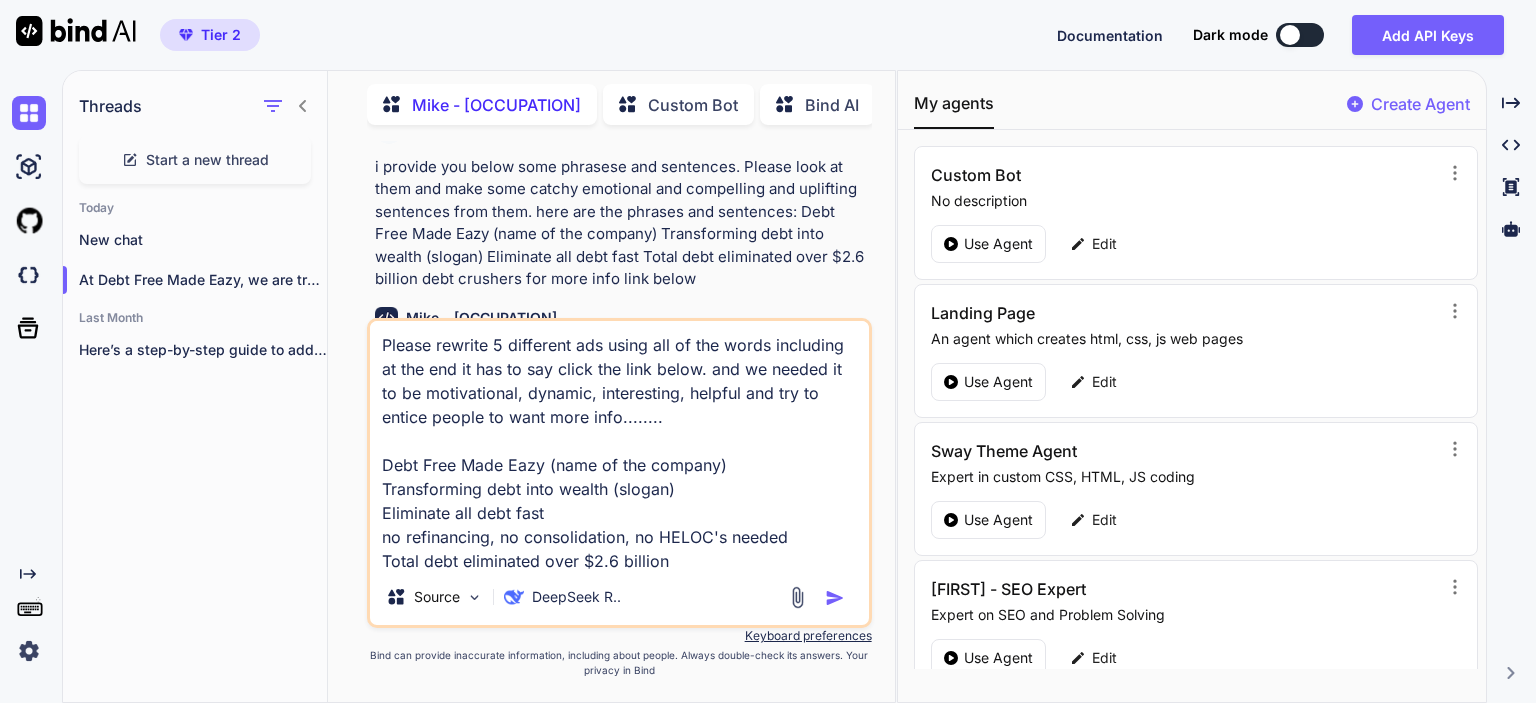 click on "Please rewrite 5 different ads using all of the words including at the end it has to say click the link below. and we needed it to be motivational, dynamic, interesting, helpful and try to entice people to want more info........
Debt Free Made Eazy (name of the company)
Transforming debt into wealth (slogan)
Eliminate all debt fast
no refinancing, no consolidation, no HELOC's needed
Total debt eliminated over $2.6 billion
debt crushers
for more info link below" at bounding box center [619, 445] 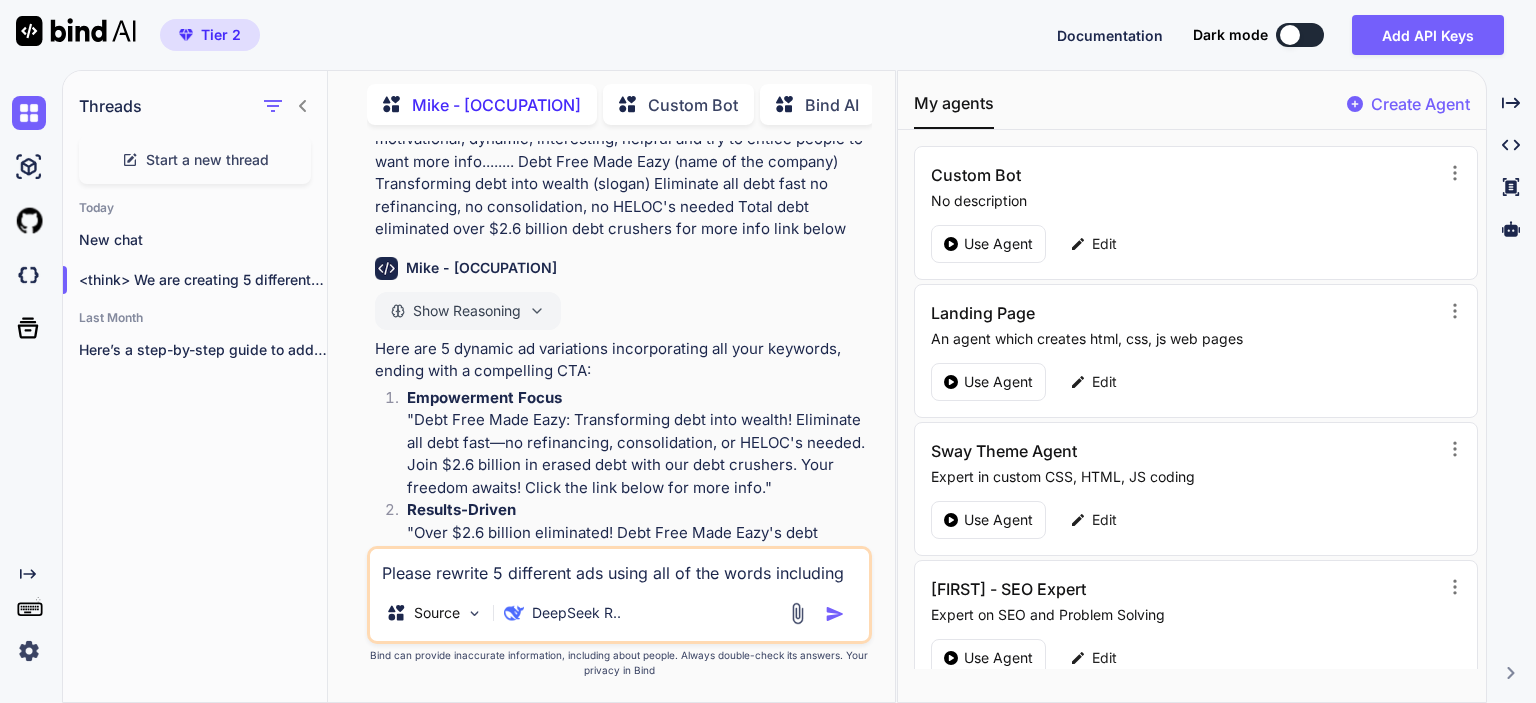 scroll, scrollTop: 4415, scrollLeft: 0, axis: vertical 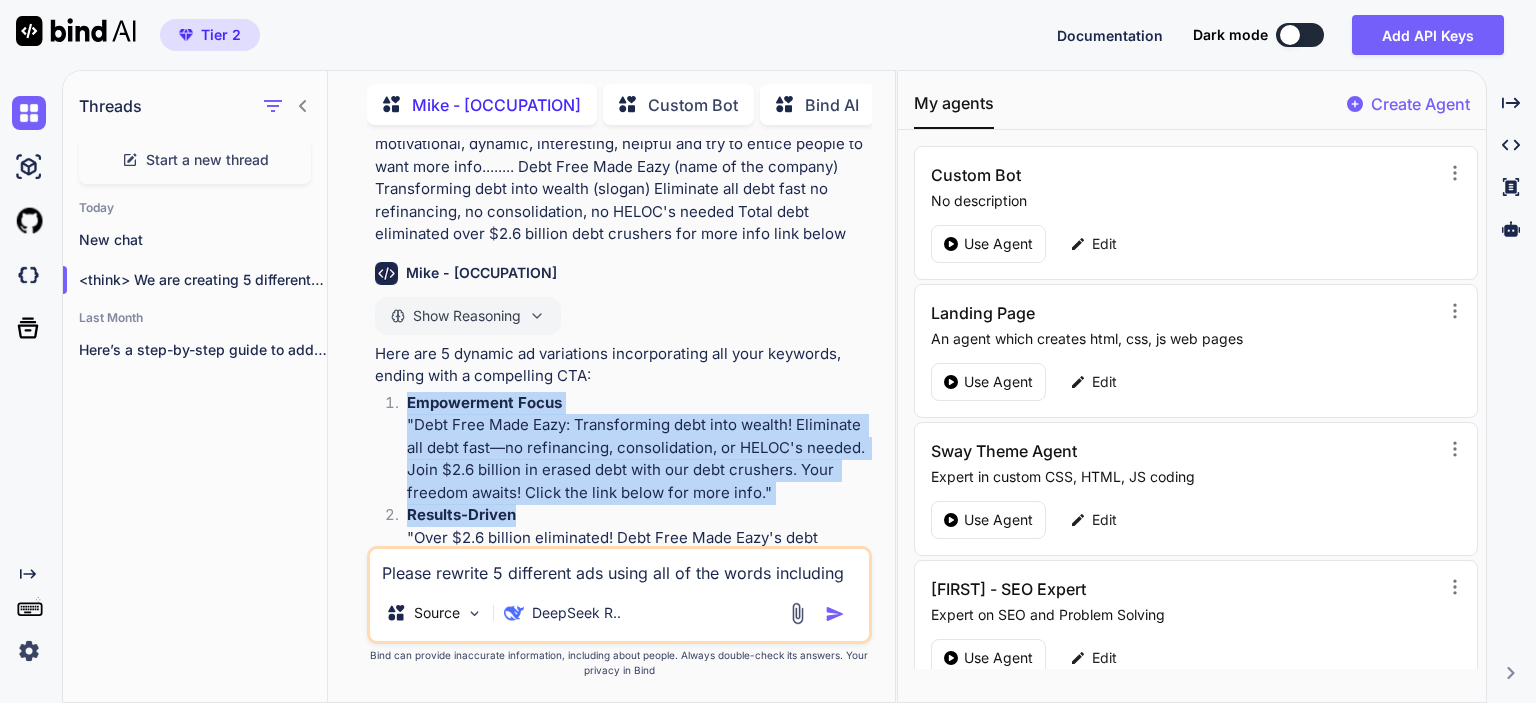 drag, startPoint x: 387, startPoint y: 356, endPoint x: 772, endPoint y: 488, distance: 407 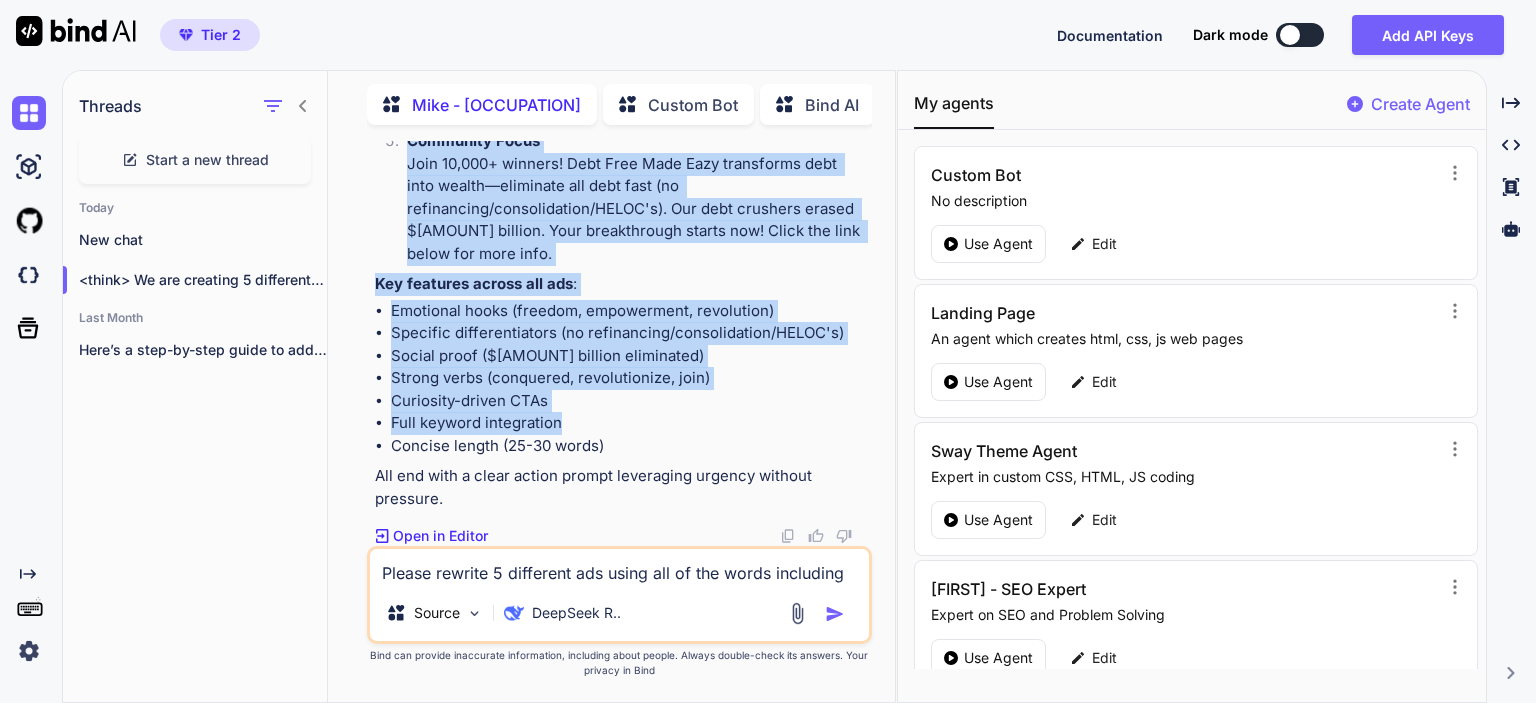 scroll, scrollTop: 5215, scrollLeft: 0, axis: vertical 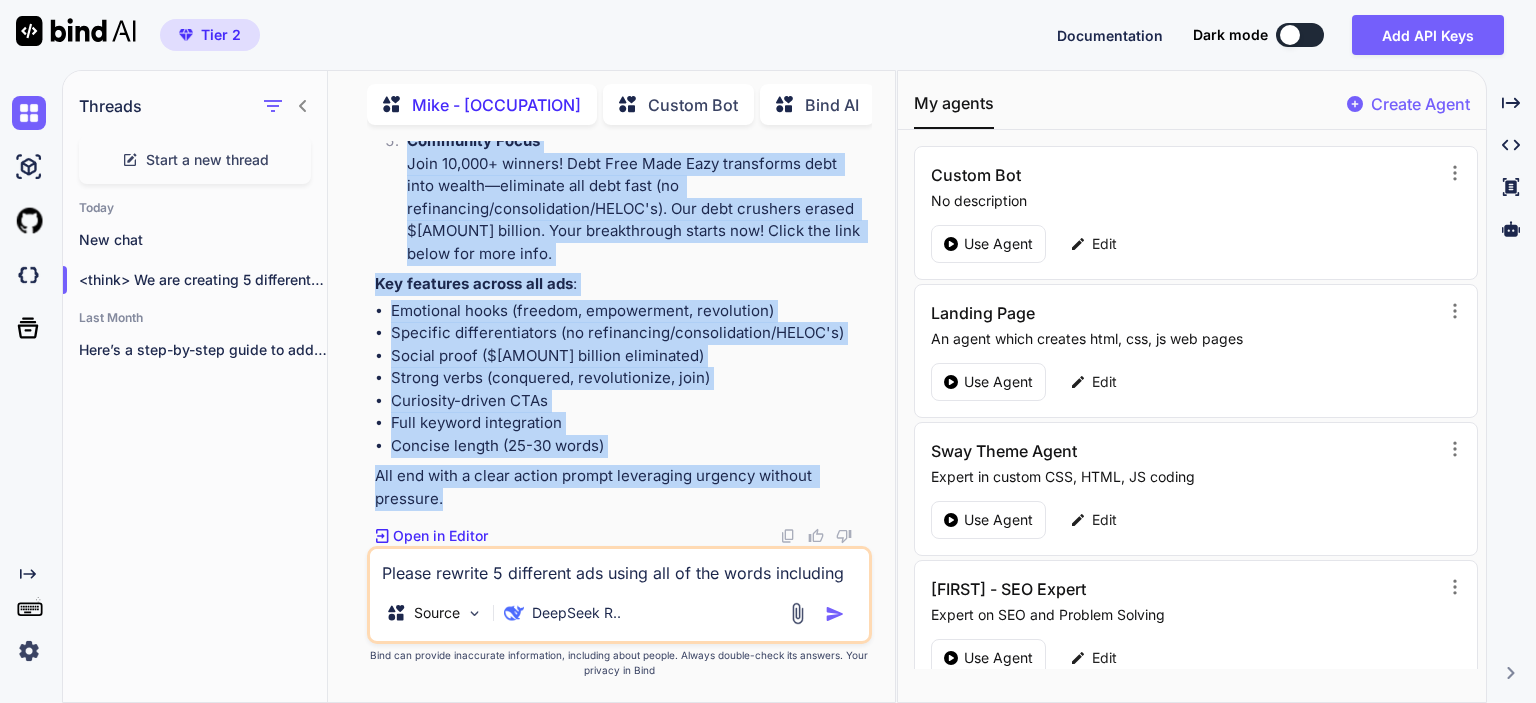 drag, startPoint x: 376, startPoint y: 309, endPoint x: 699, endPoint y: 502, distance: 376.26852 